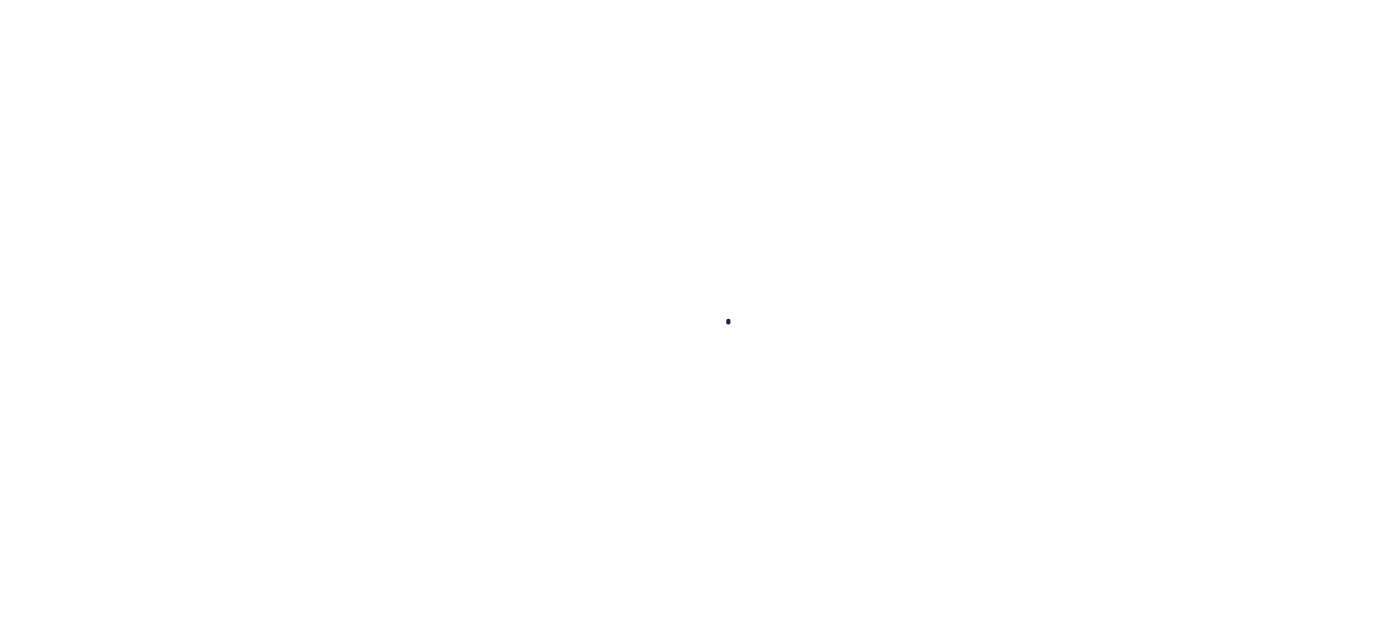 scroll, scrollTop: 0, scrollLeft: 0, axis: both 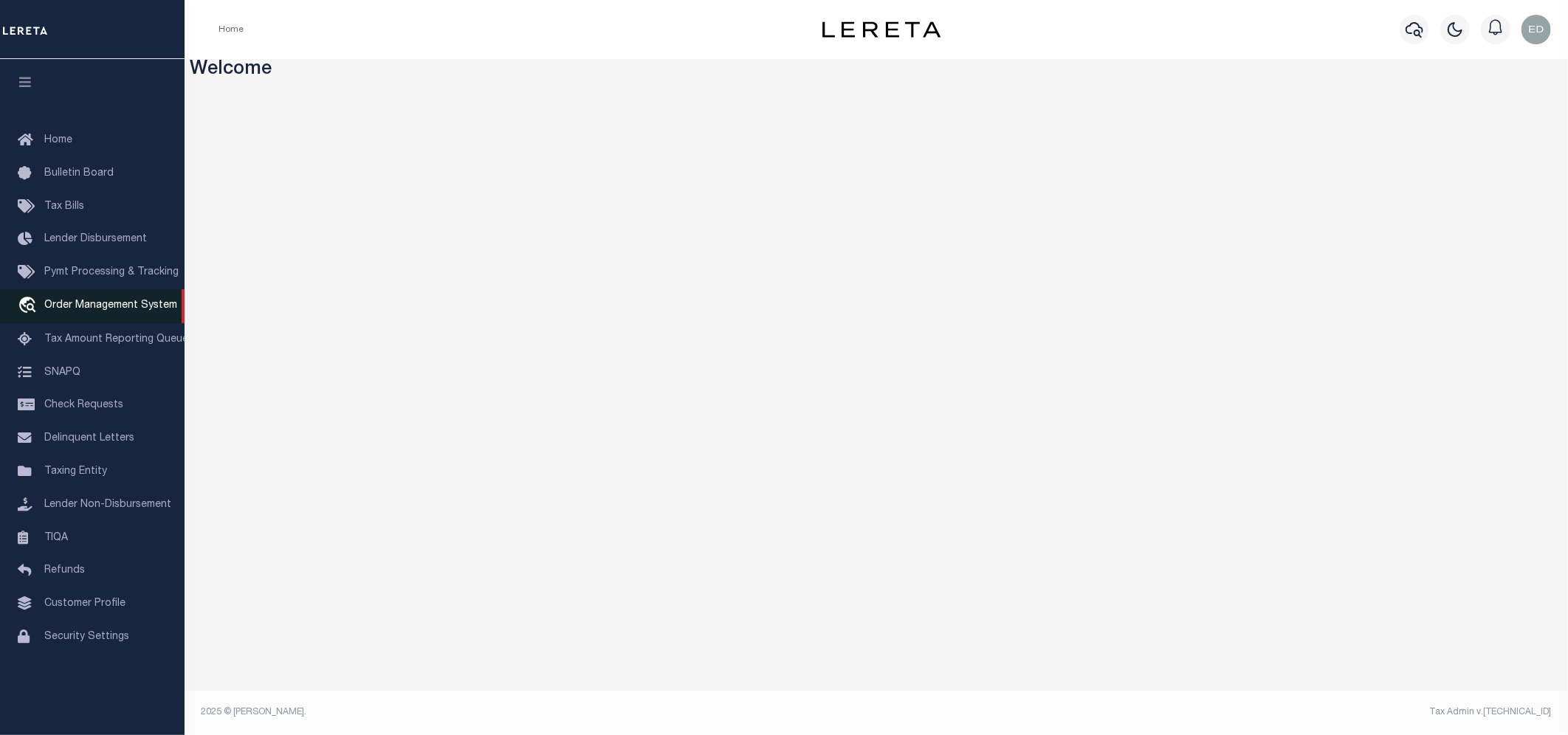 click on "Order Management System" at bounding box center (111, 306) 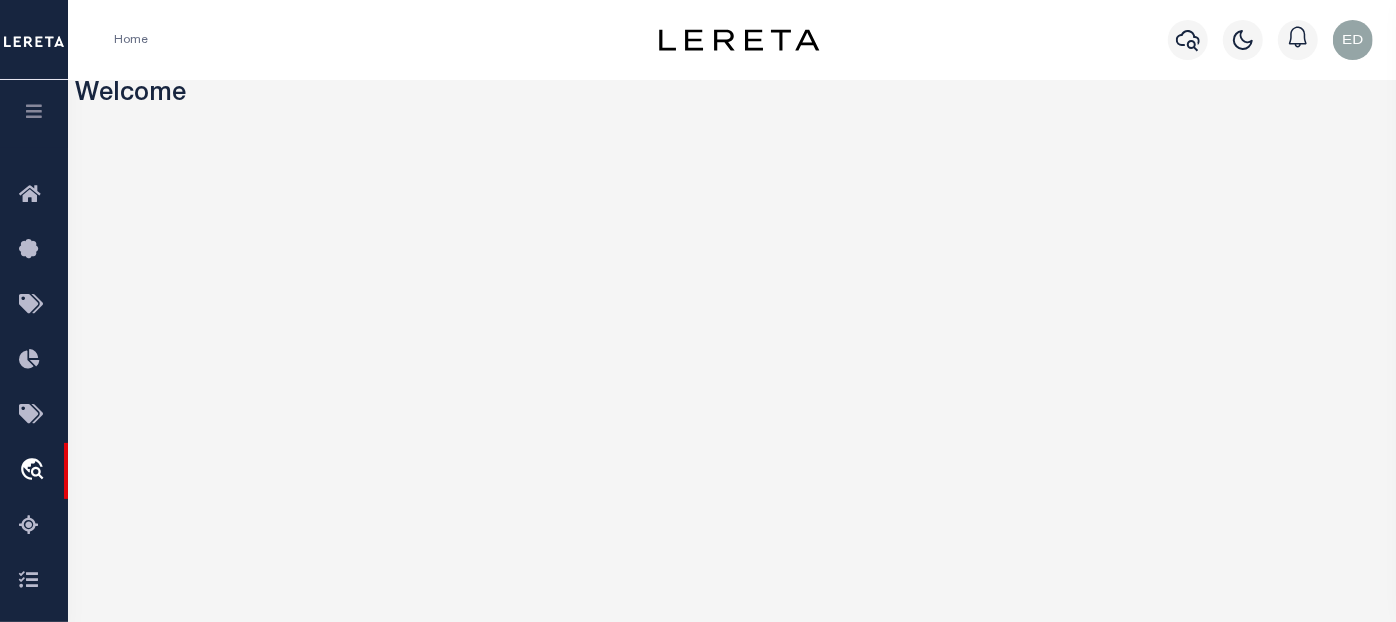 click at bounding box center [34, 111] 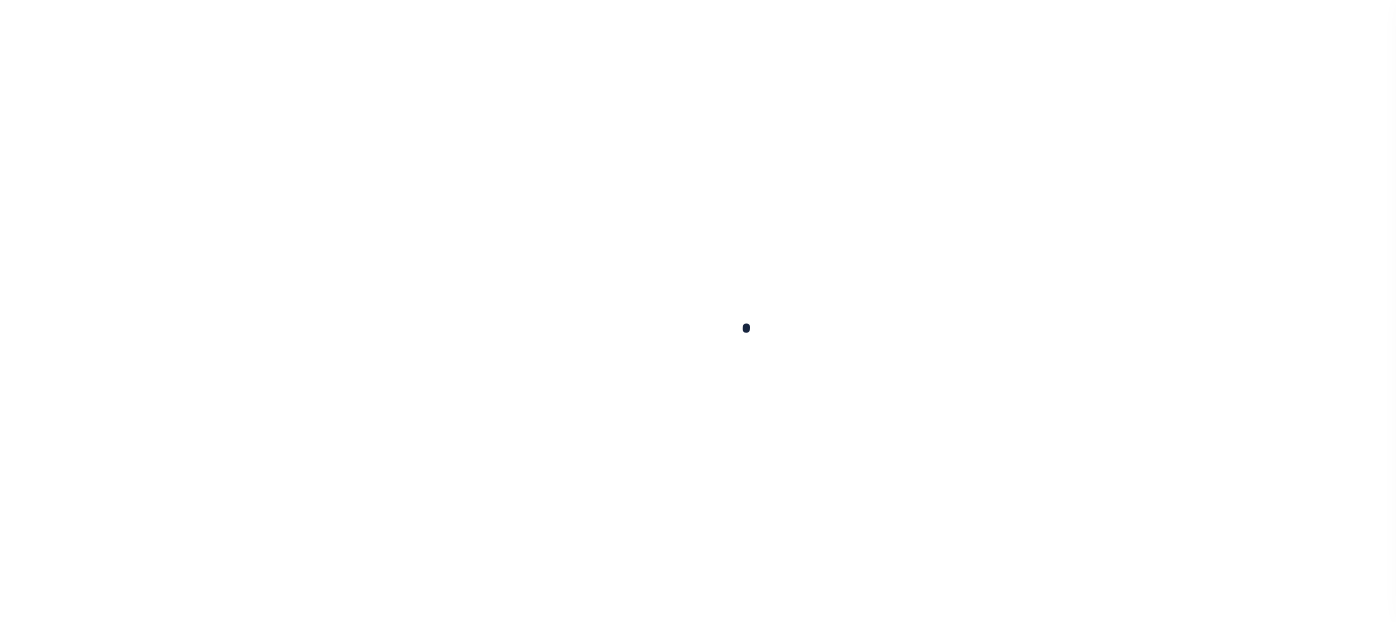scroll, scrollTop: 0, scrollLeft: 0, axis: both 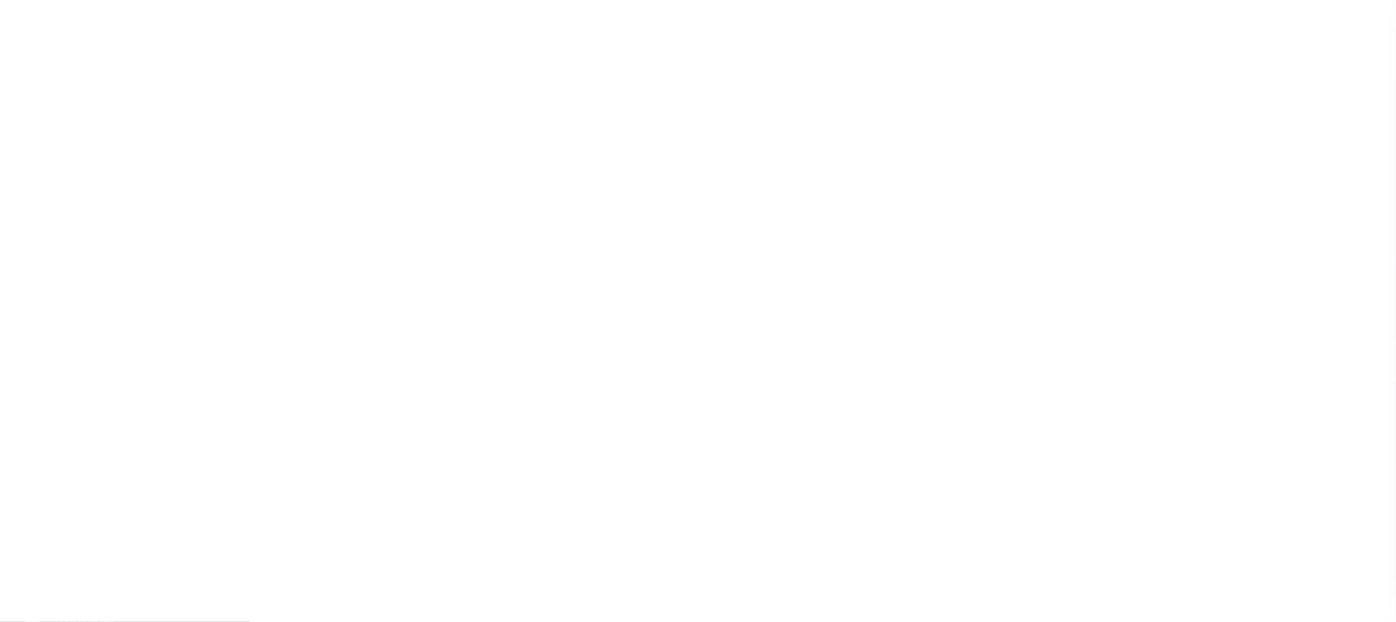 select on "200" 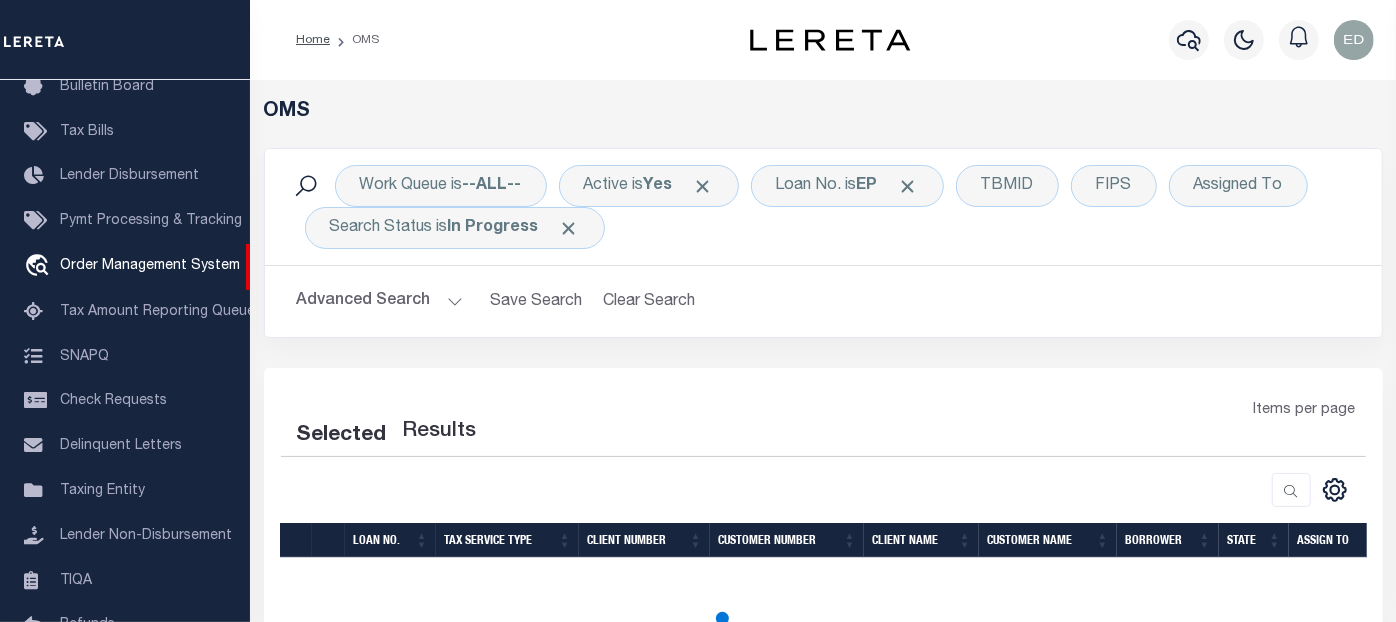select on "200" 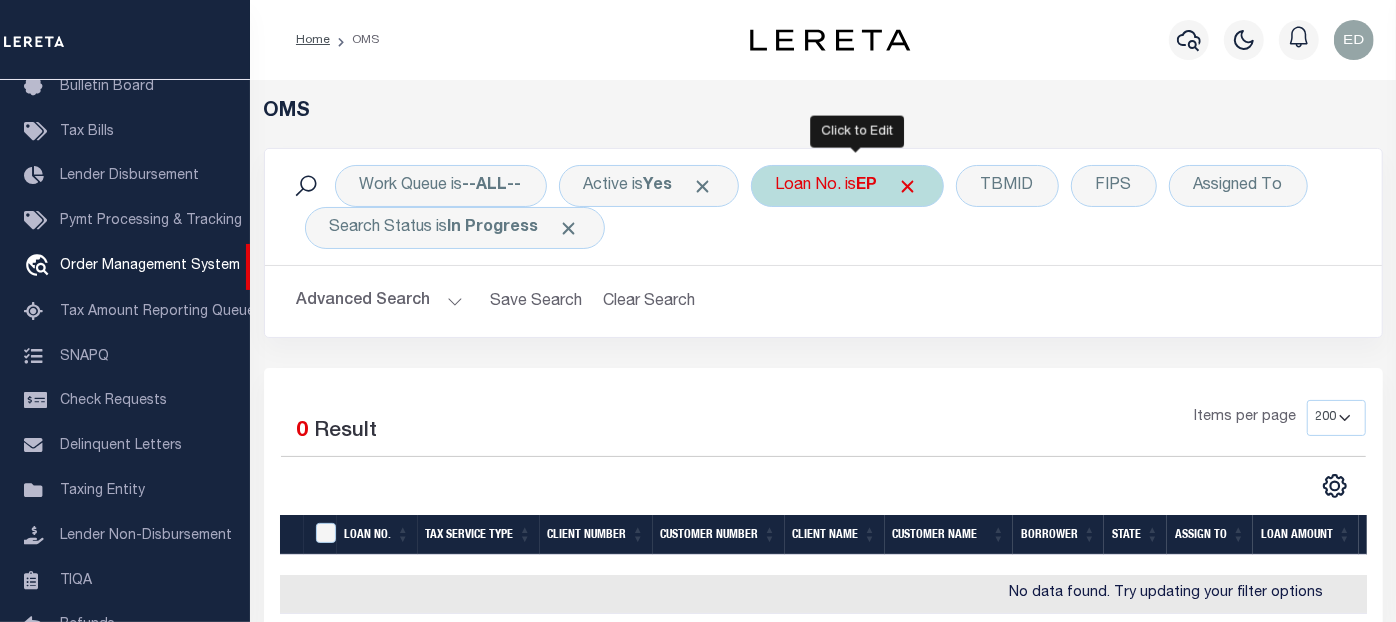 click on "Loan No. is  EP" at bounding box center [847, 186] 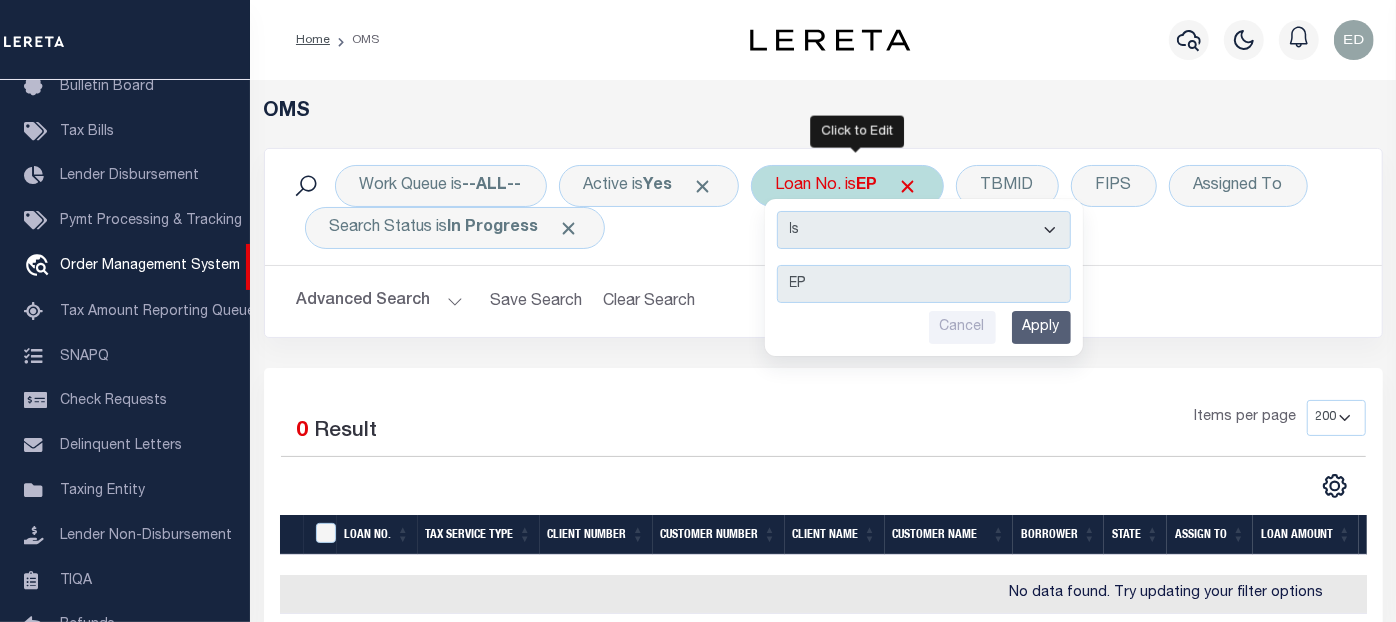 click on "Is
Contains" at bounding box center (924, 230) 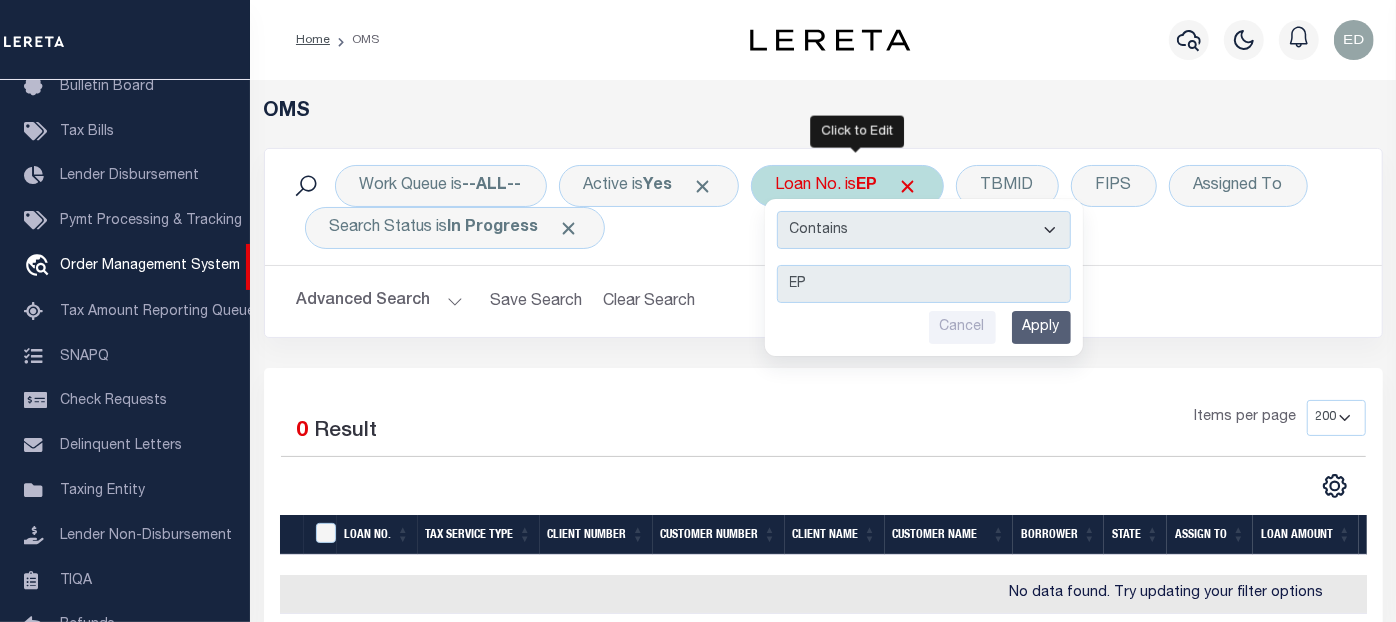 click on "Is
Contains" at bounding box center (924, 230) 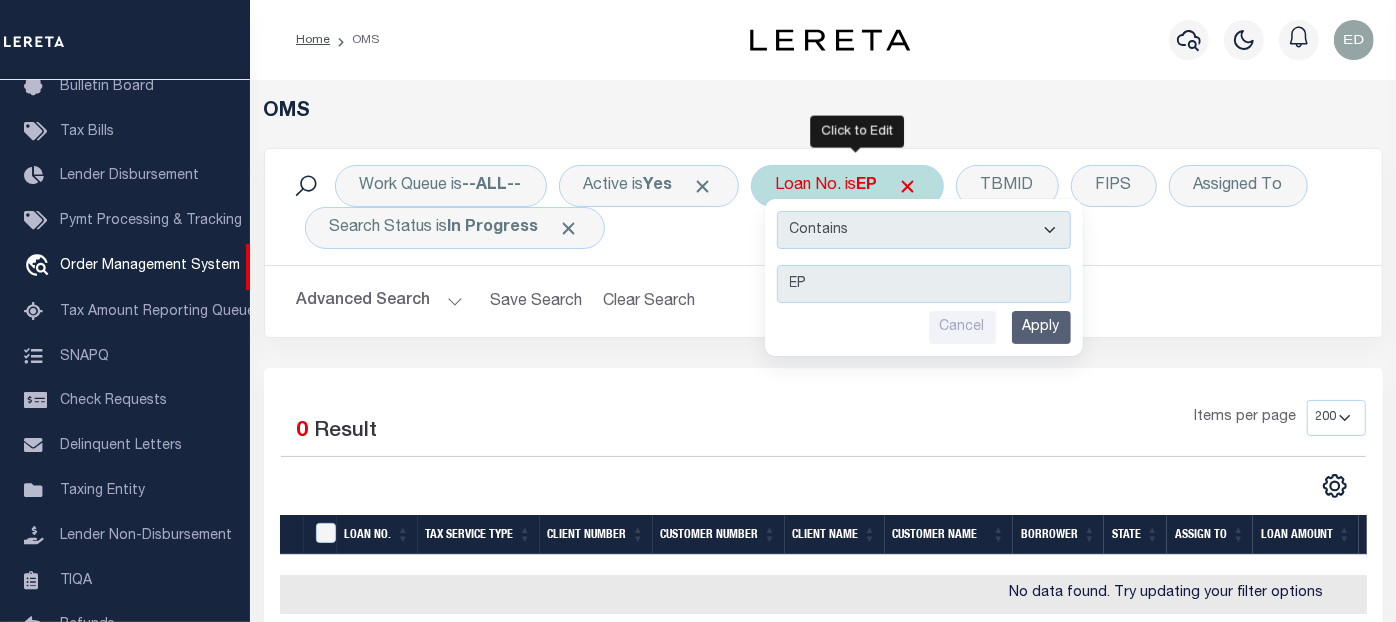 click on "Apply" at bounding box center [1041, 327] 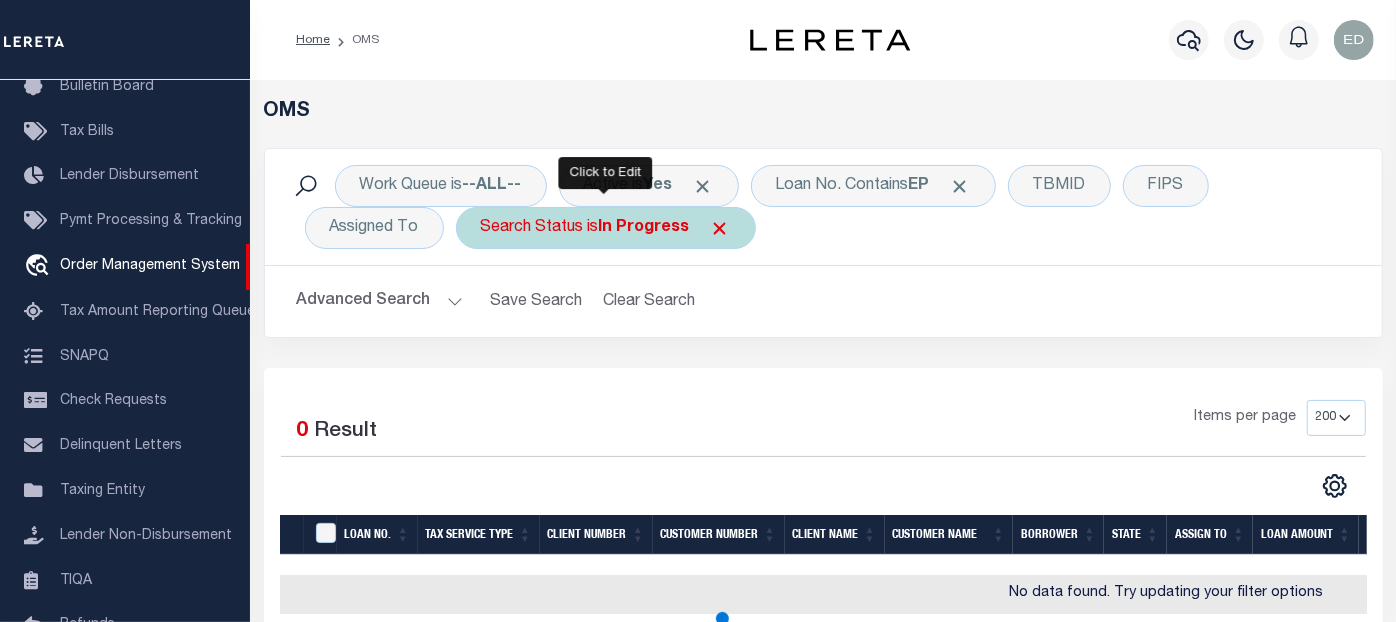 click at bounding box center (720, 228) 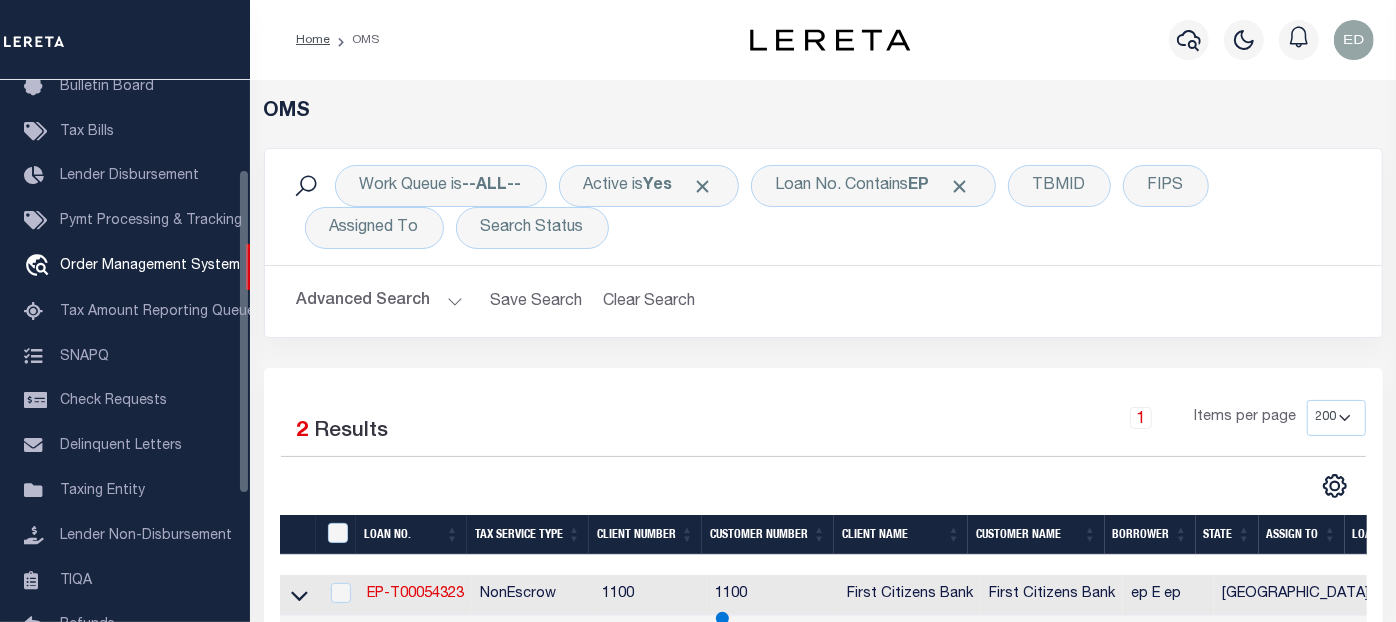 scroll, scrollTop: 0, scrollLeft: 0, axis: both 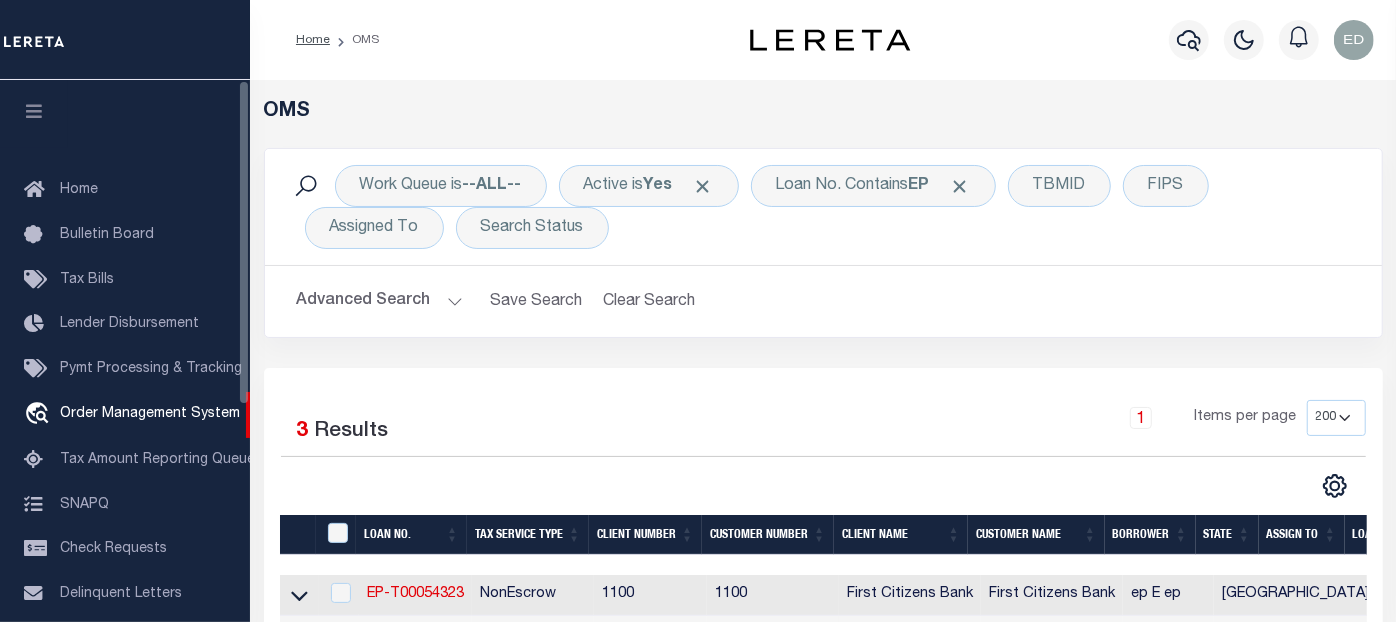 click at bounding box center (34, 111) 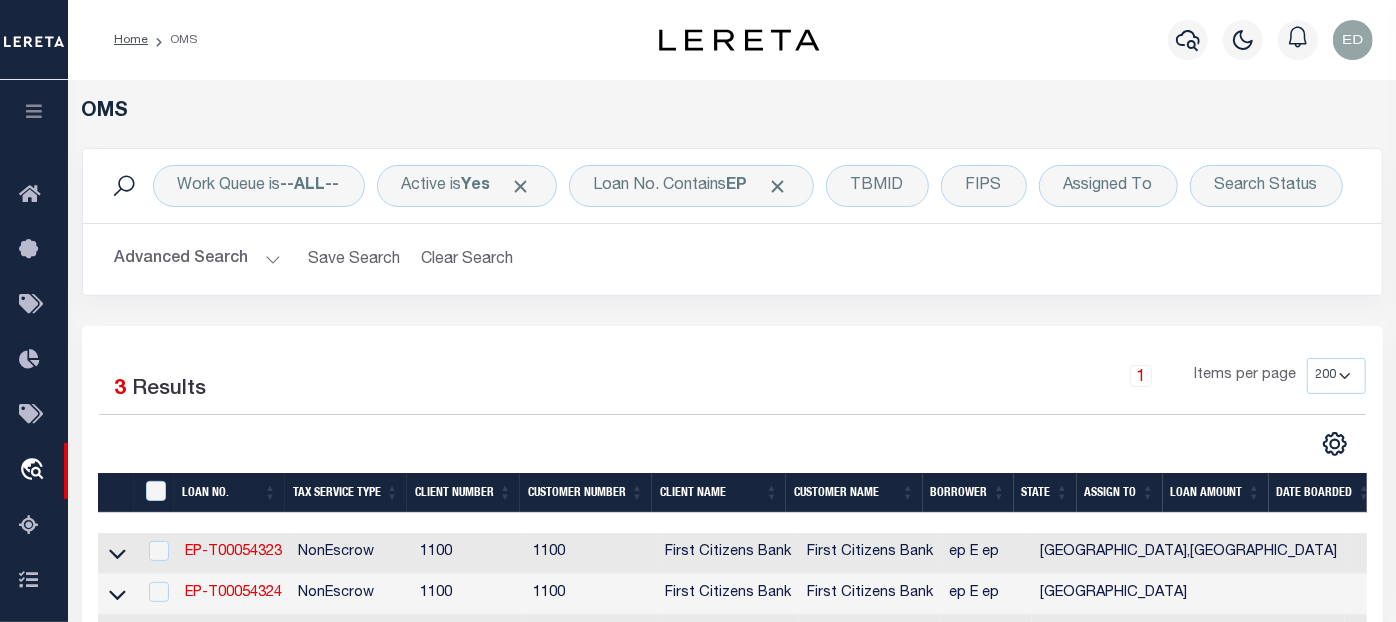 scroll, scrollTop: 333, scrollLeft: 0, axis: vertical 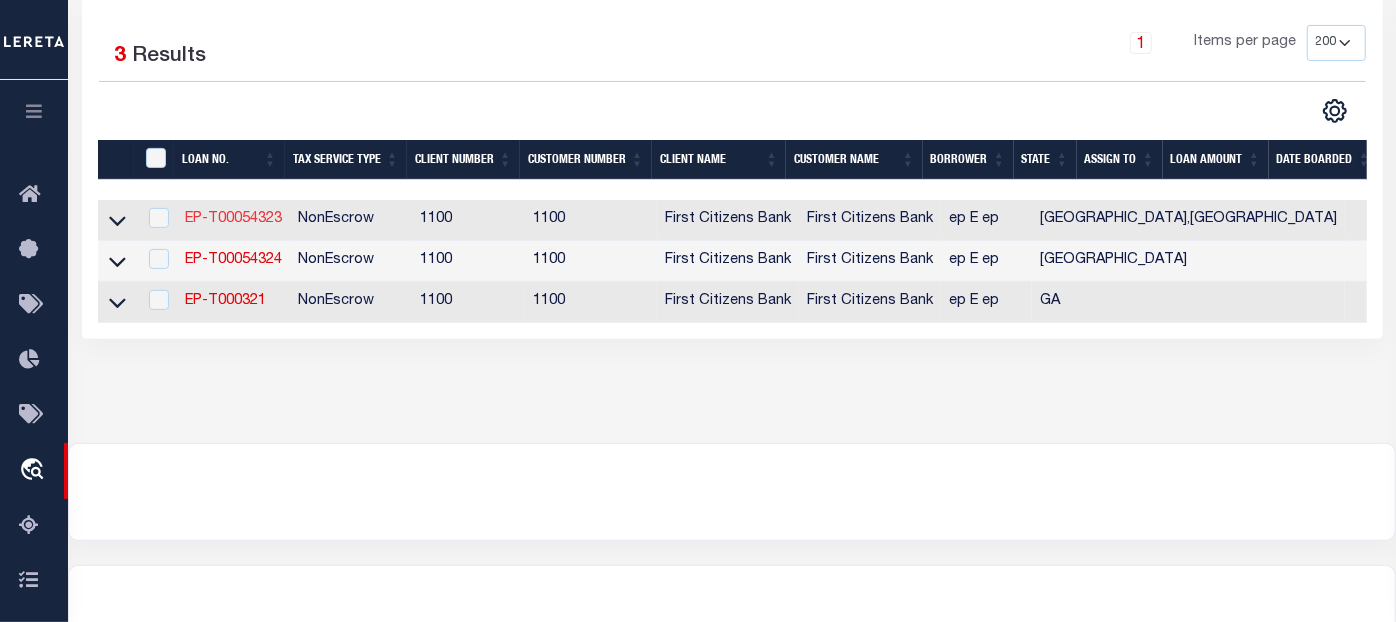 click on "EP-T00054323" at bounding box center [233, 219] 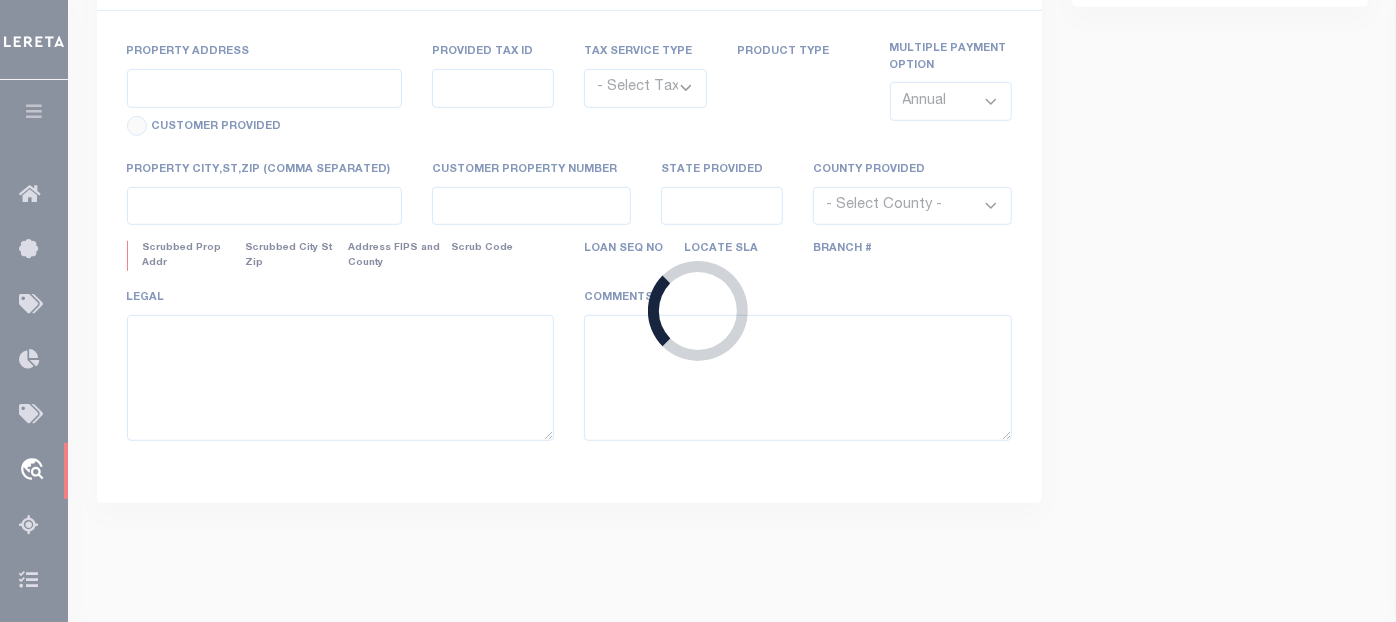 scroll, scrollTop: 363, scrollLeft: 0, axis: vertical 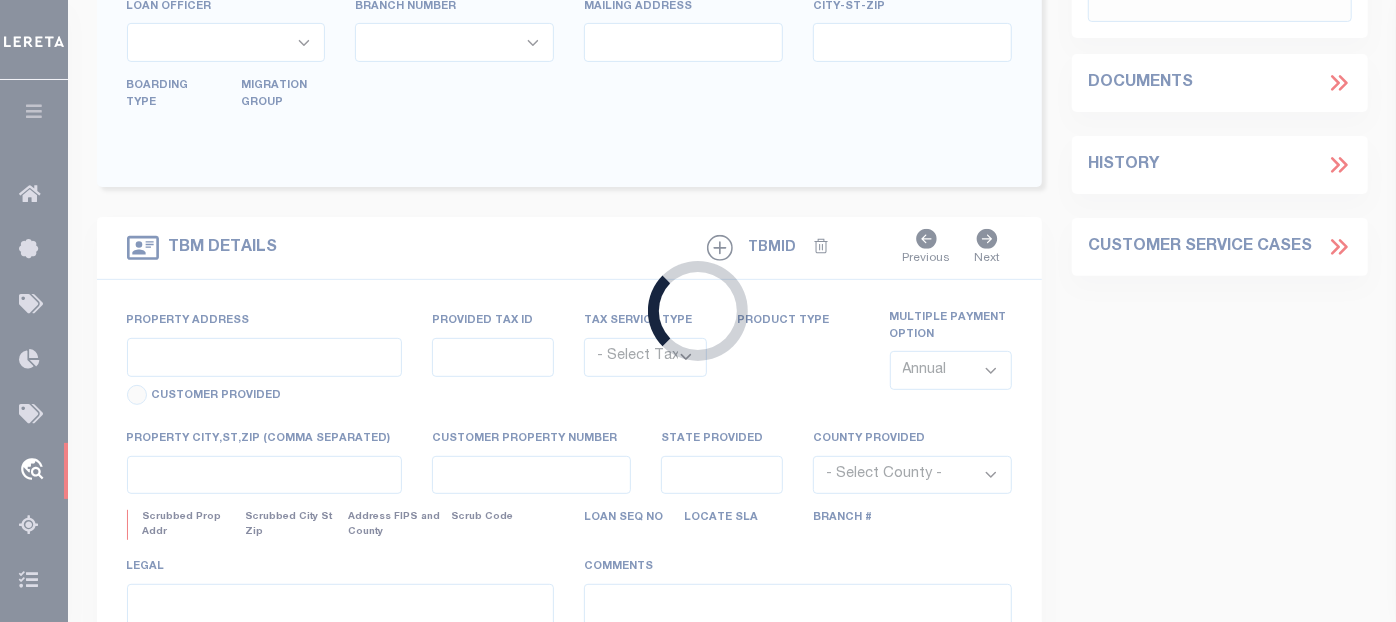 type on "EP-T00054323" 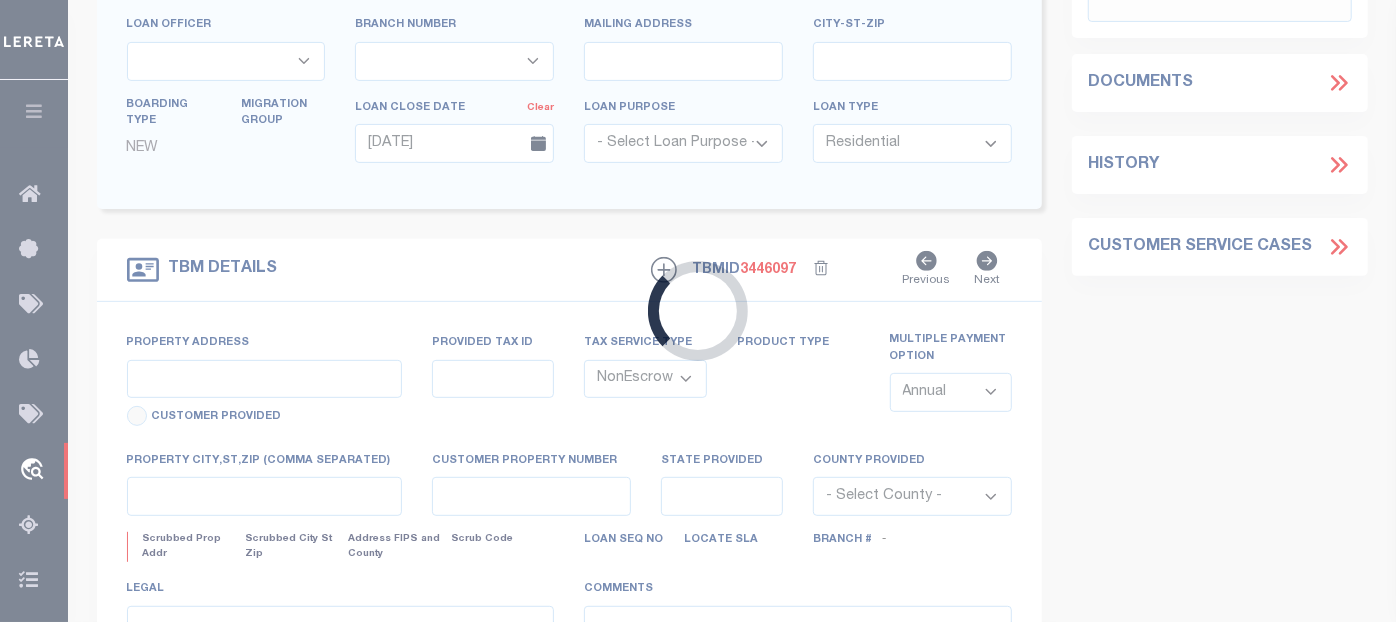 scroll, scrollTop: 0, scrollLeft: 0, axis: both 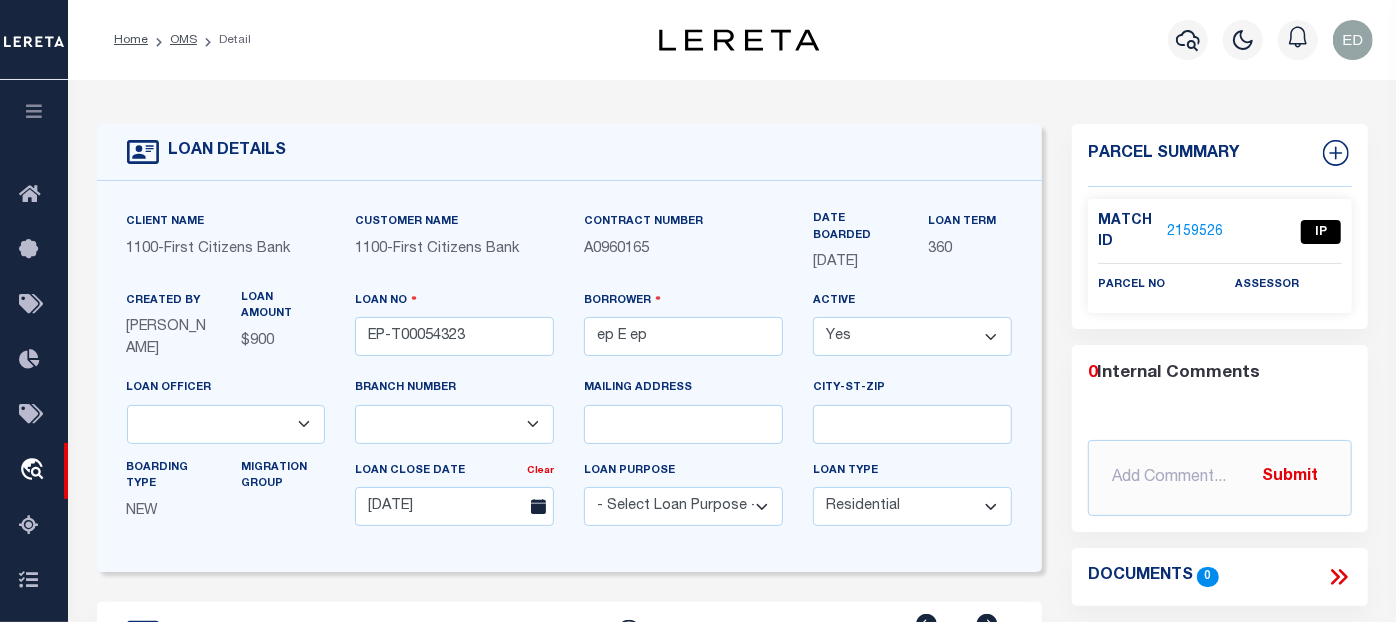 type on "[STREET_ADDRESS]" 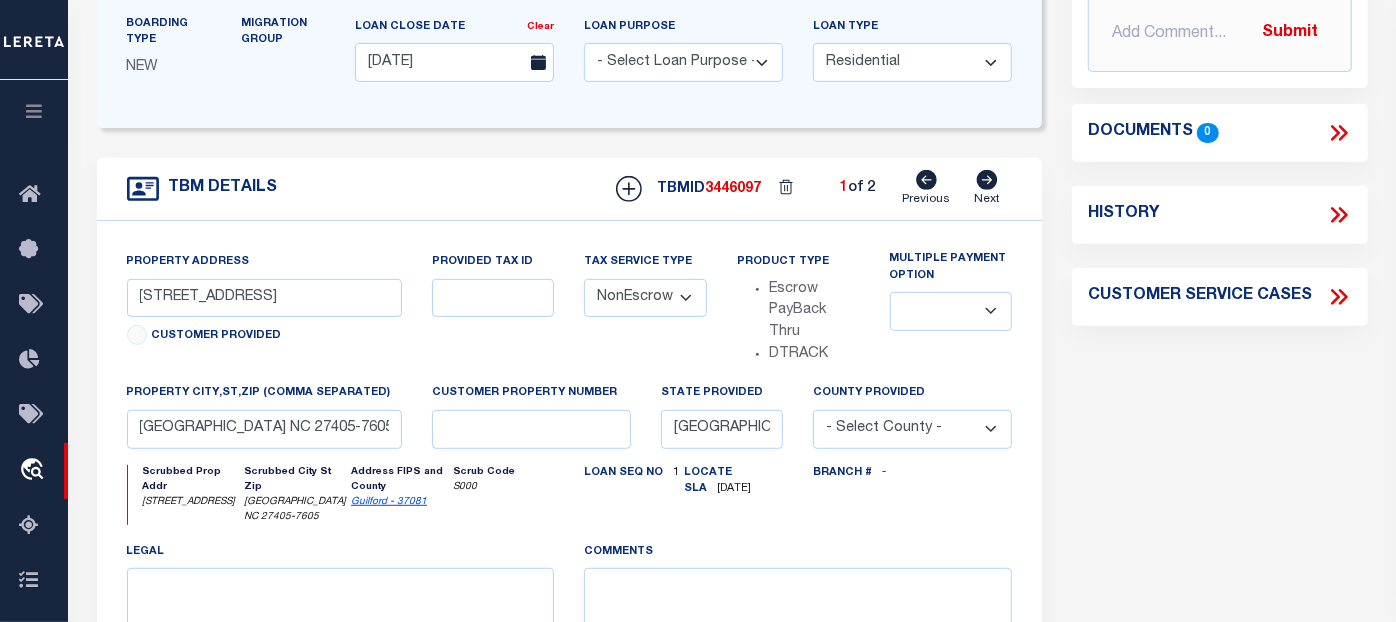 scroll, scrollTop: 666, scrollLeft: 0, axis: vertical 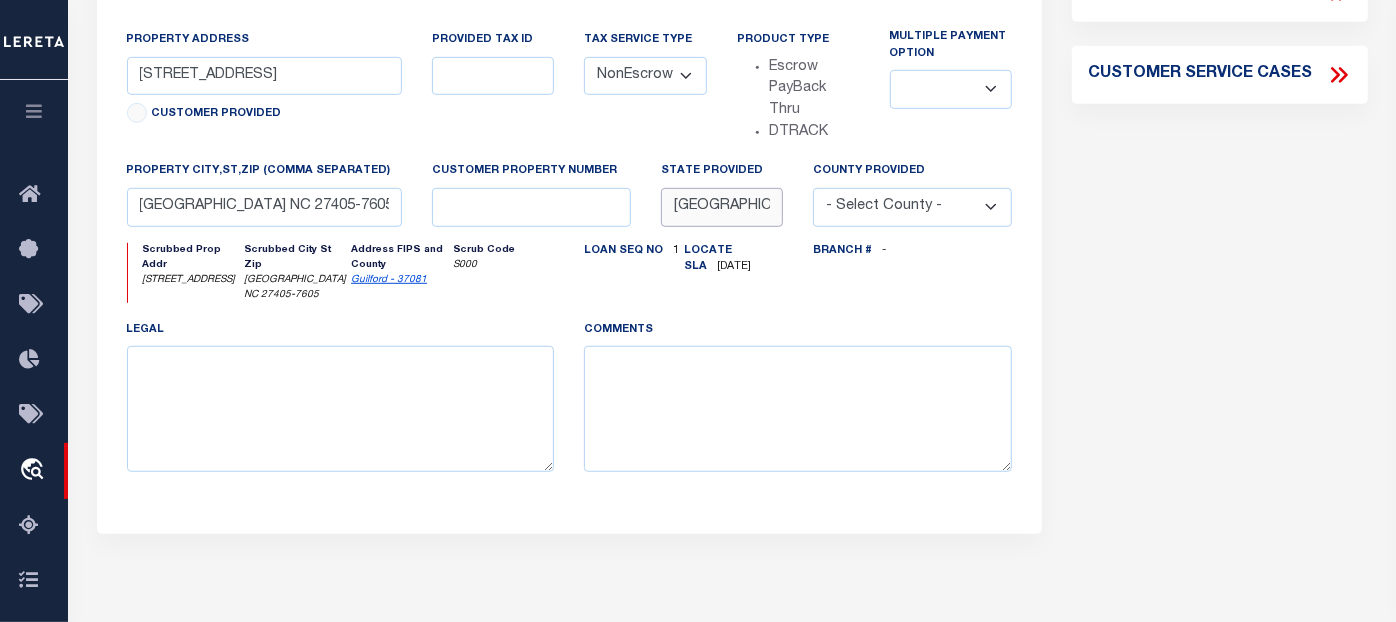 click on "[GEOGRAPHIC_DATA]" at bounding box center [722, 207] 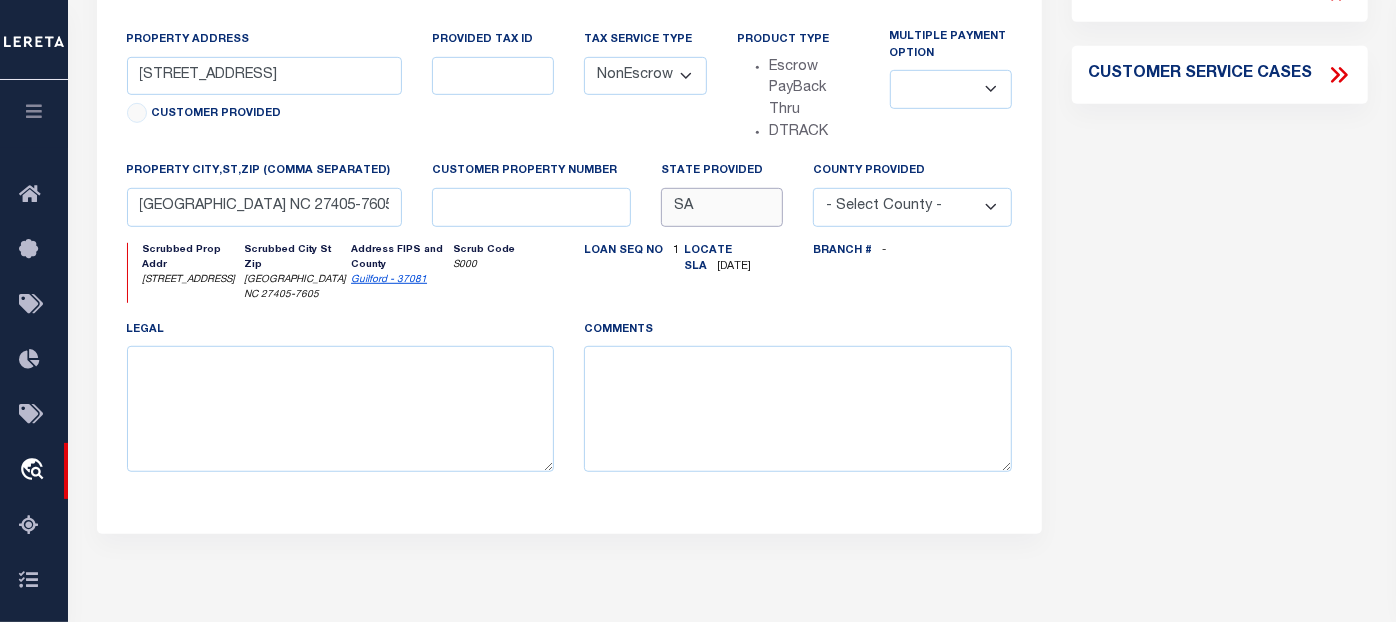 type on "SA" 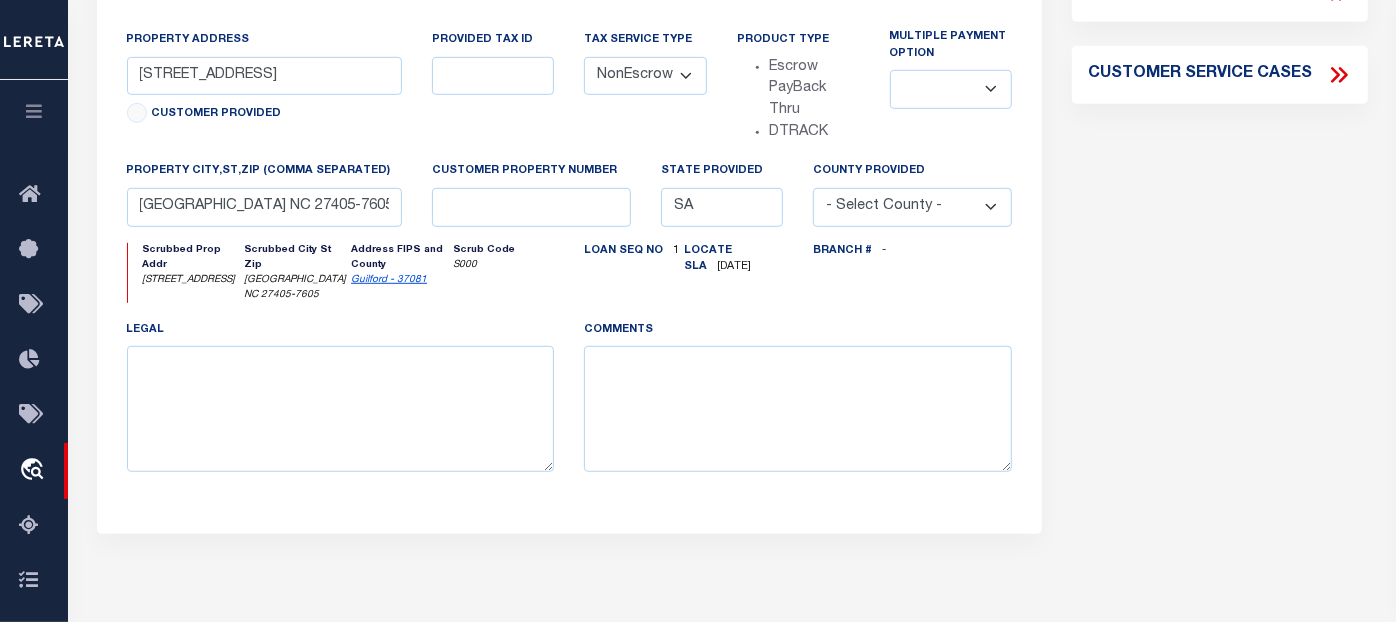 click on "TBM DETAILS
TBMID  3446097" at bounding box center [570, 235] 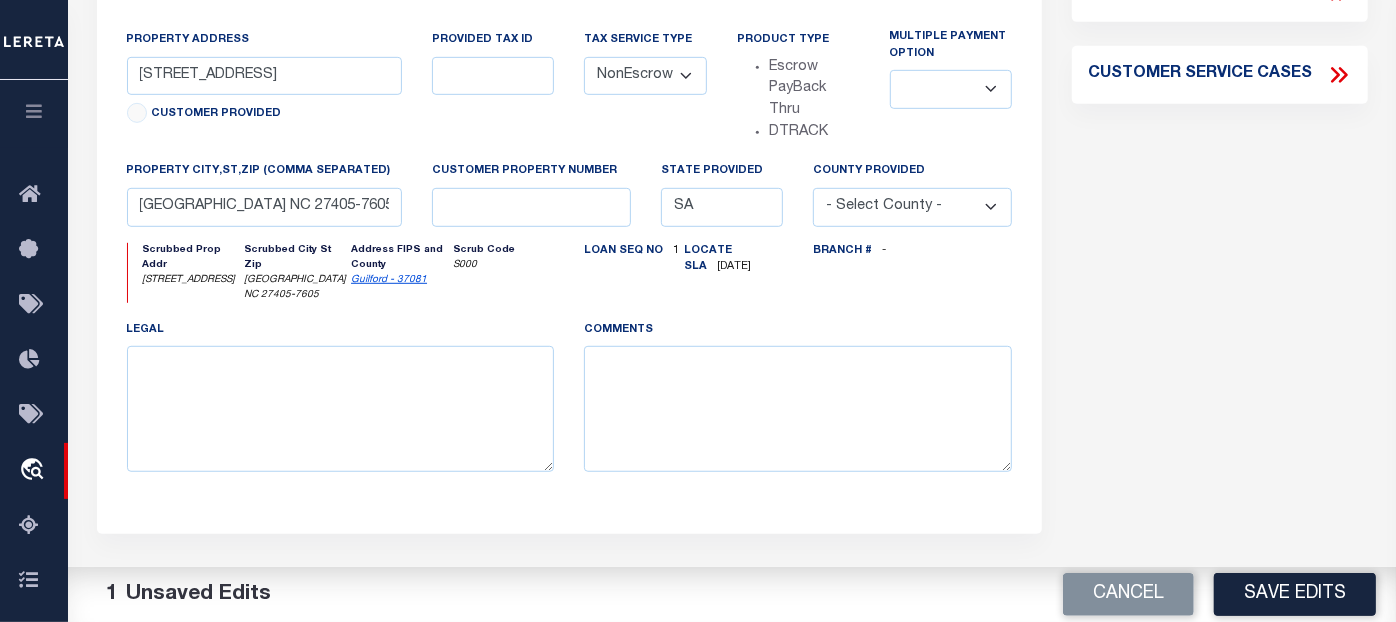 scroll, scrollTop: 965, scrollLeft: 0, axis: vertical 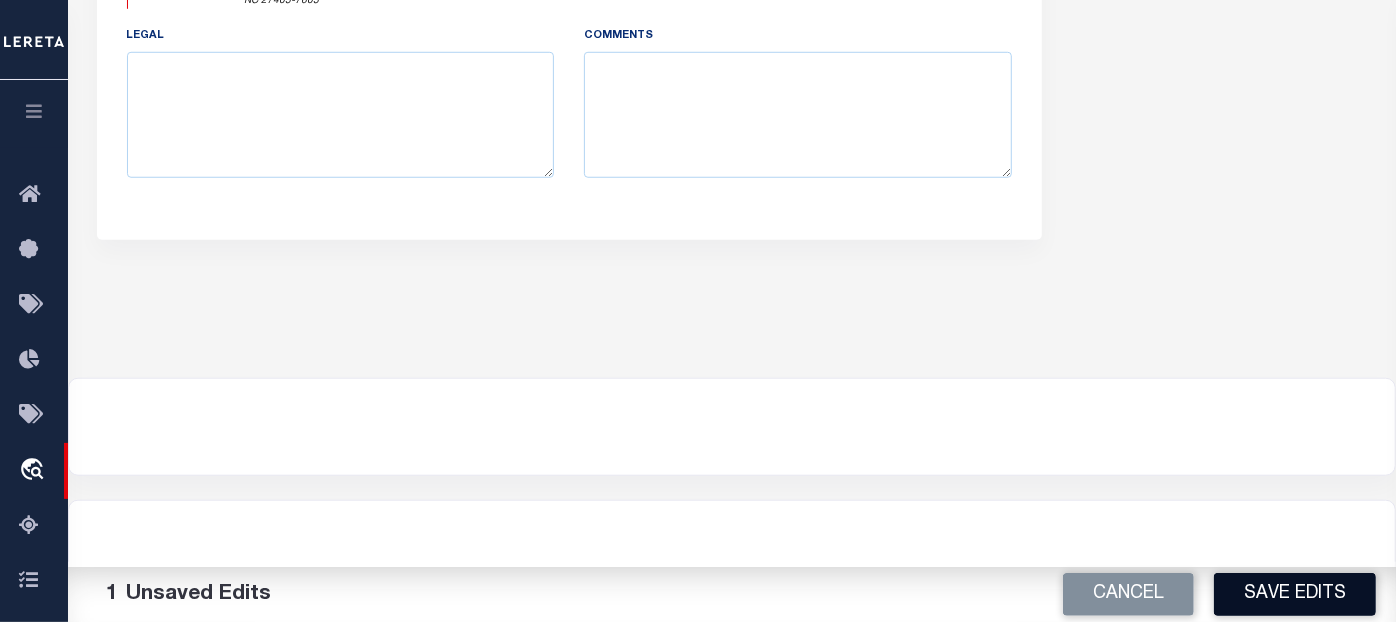 click on "Save Edits" at bounding box center (1295, 594) 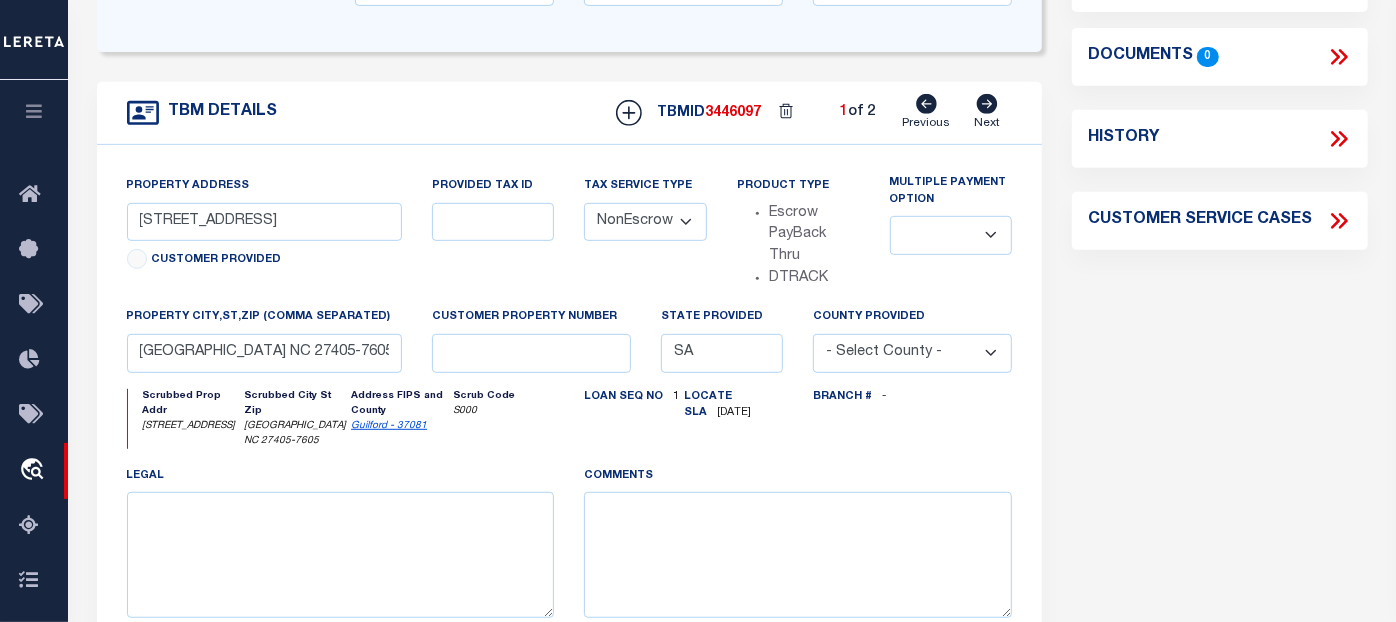 scroll, scrollTop: 409, scrollLeft: 0, axis: vertical 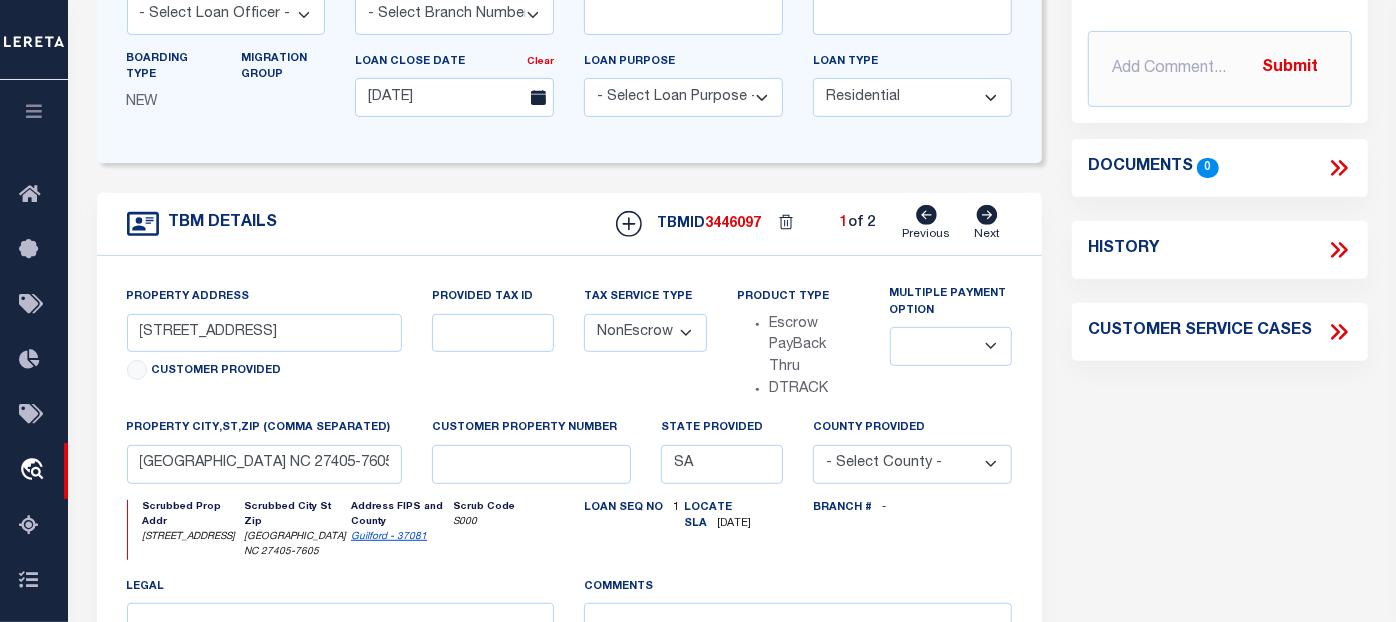 click 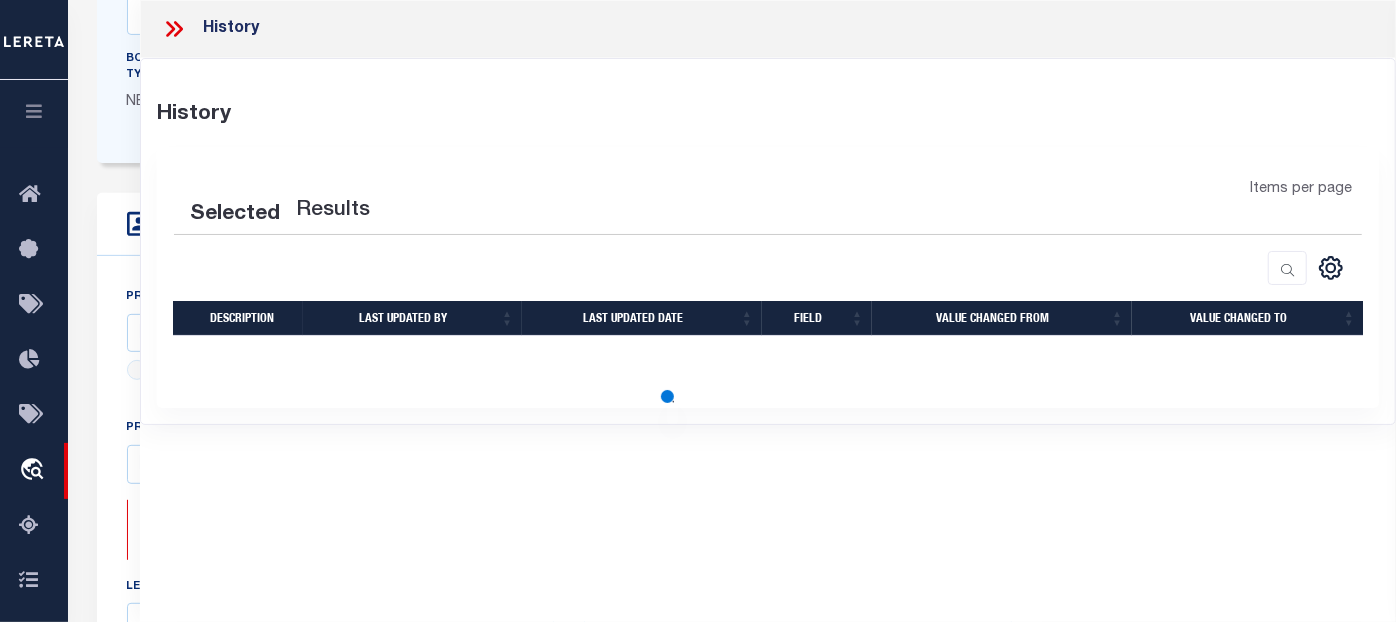 select on "100" 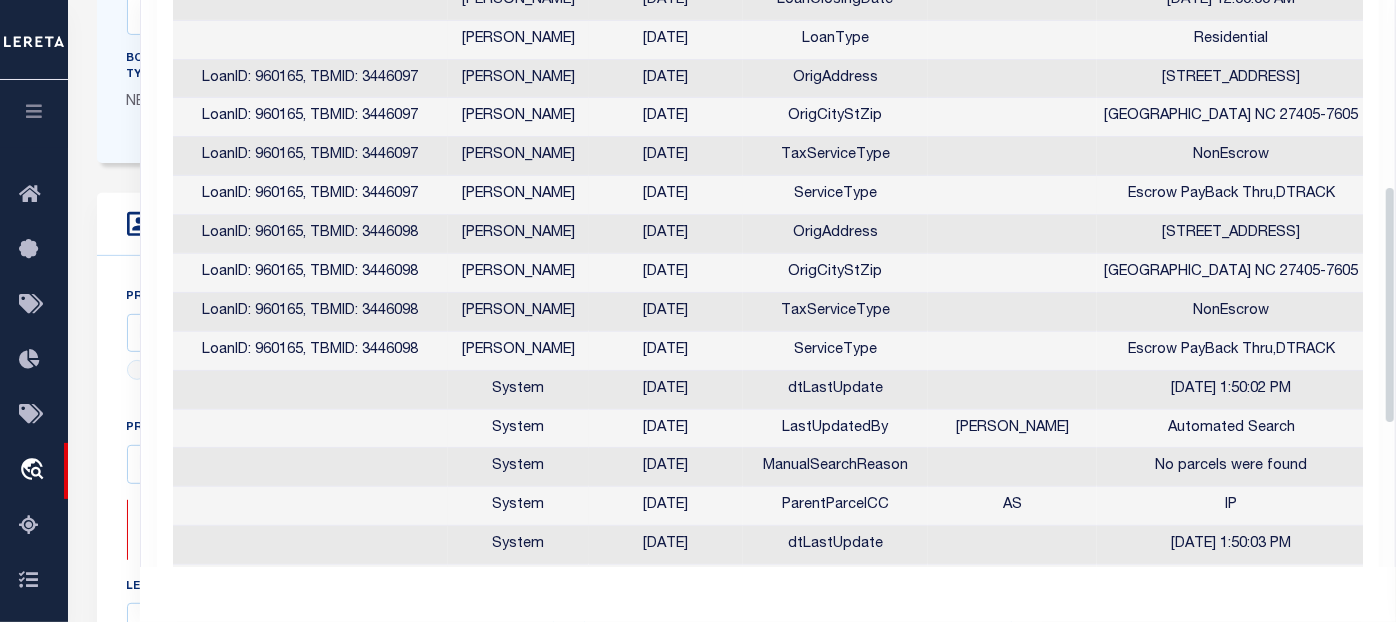 scroll, scrollTop: 783, scrollLeft: 0, axis: vertical 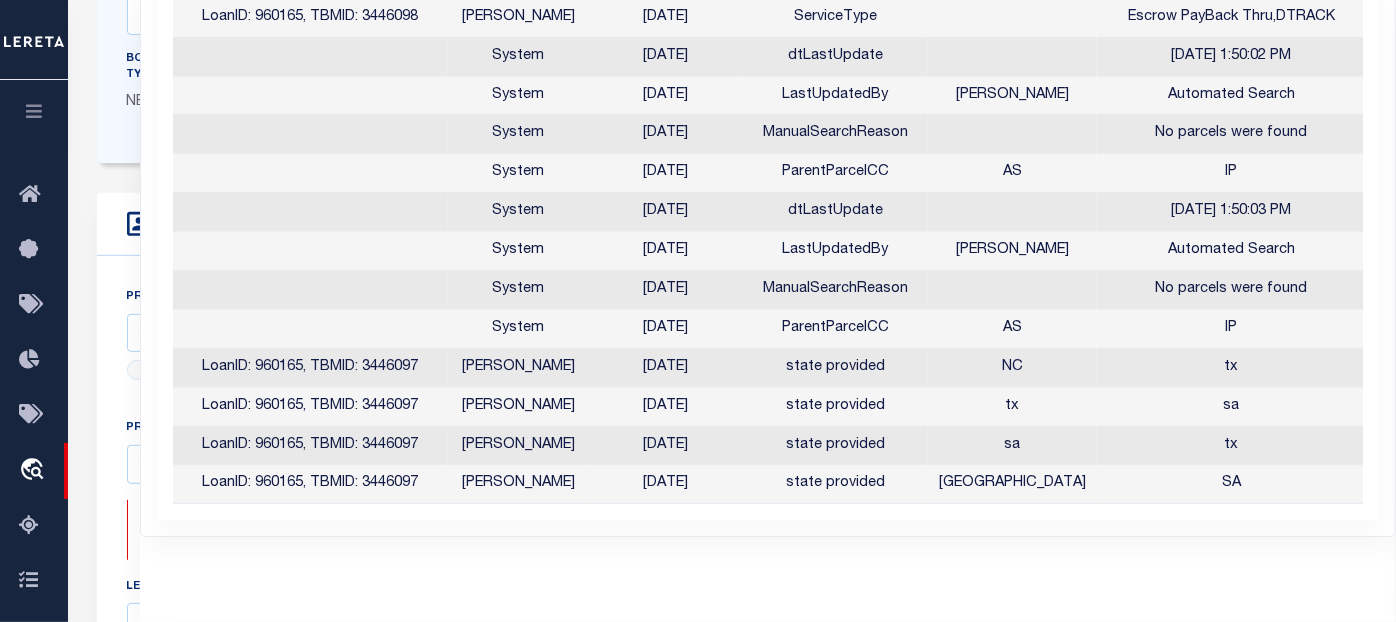 click on "[DATE]" at bounding box center [666, 484] 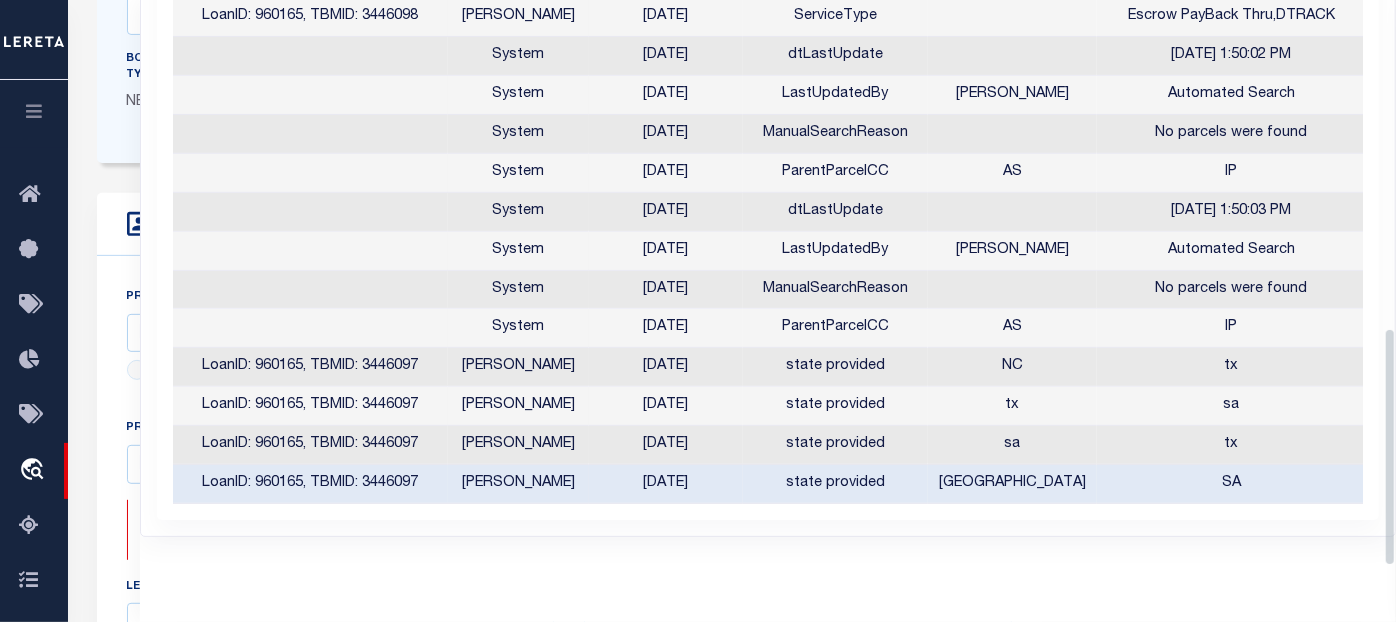 scroll, scrollTop: 779, scrollLeft: 0, axis: vertical 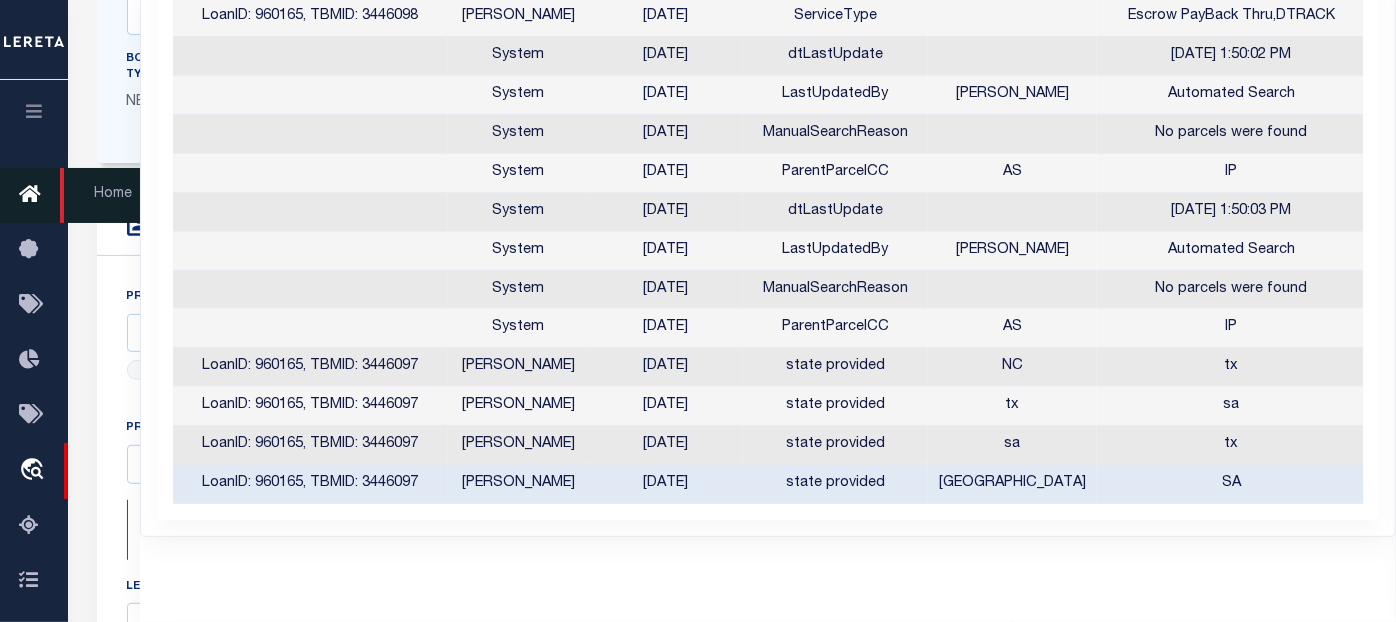 click on "Home" at bounding box center (111, 195) 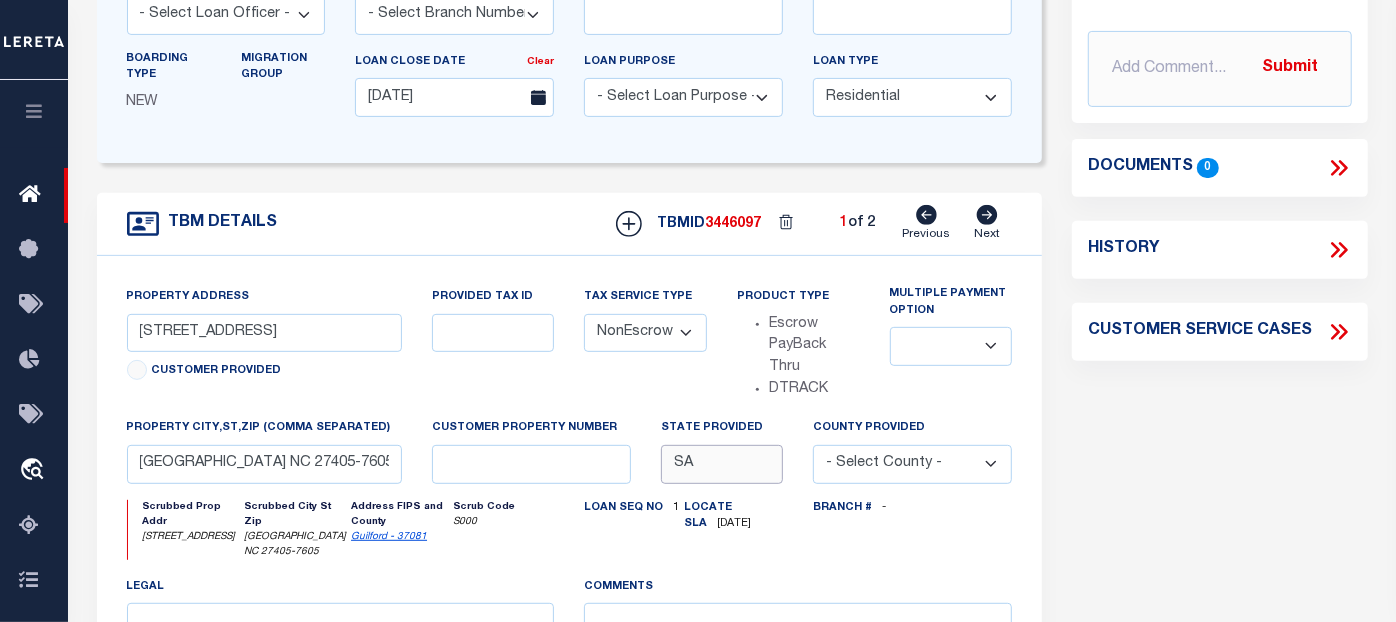 drag, startPoint x: 703, startPoint y: 471, endPoint x: 617, endPoint y: 477, distance: 86.209045 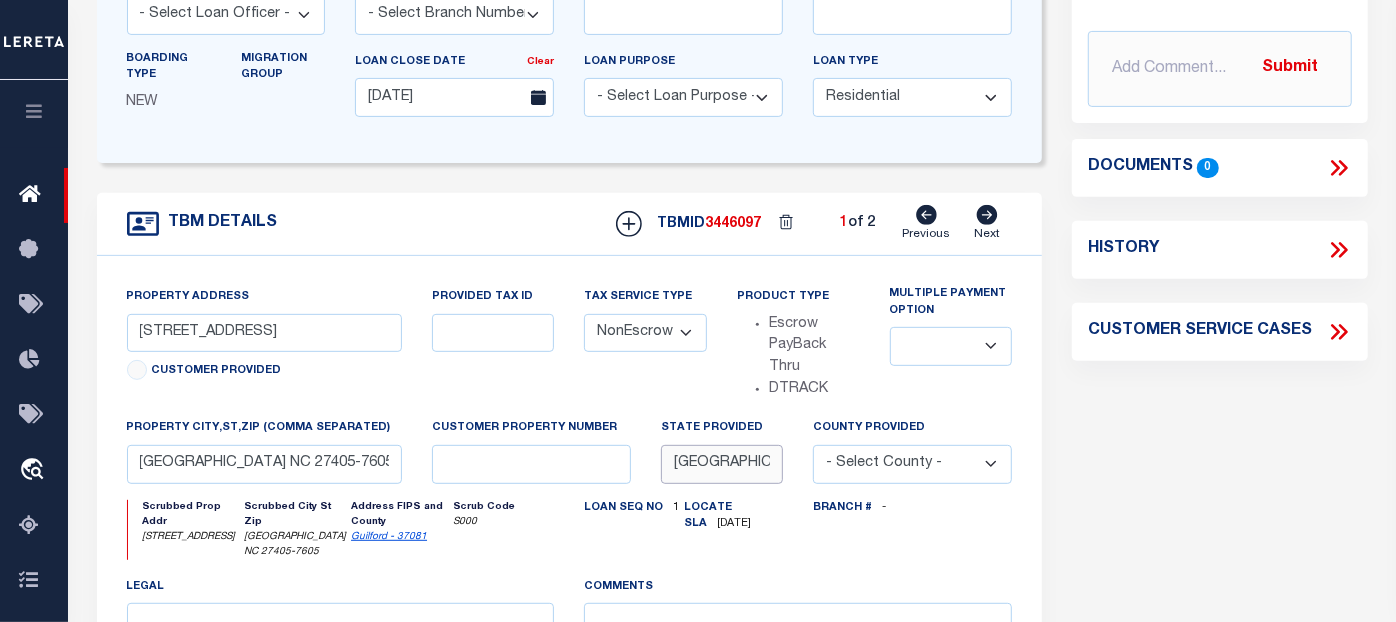 type on "[GEOGRAPHIC_DATA]" 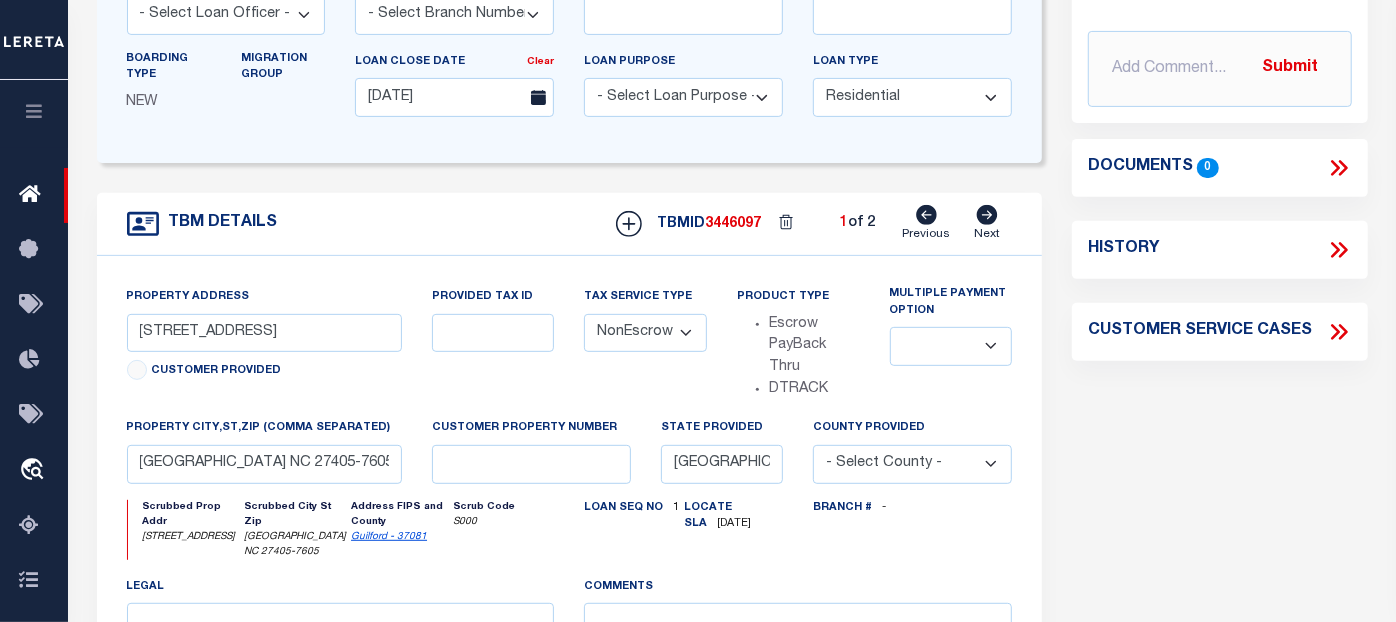 click on "Parcel Summary
Match ID
2159526
0" at bounding box center (1219, 292) 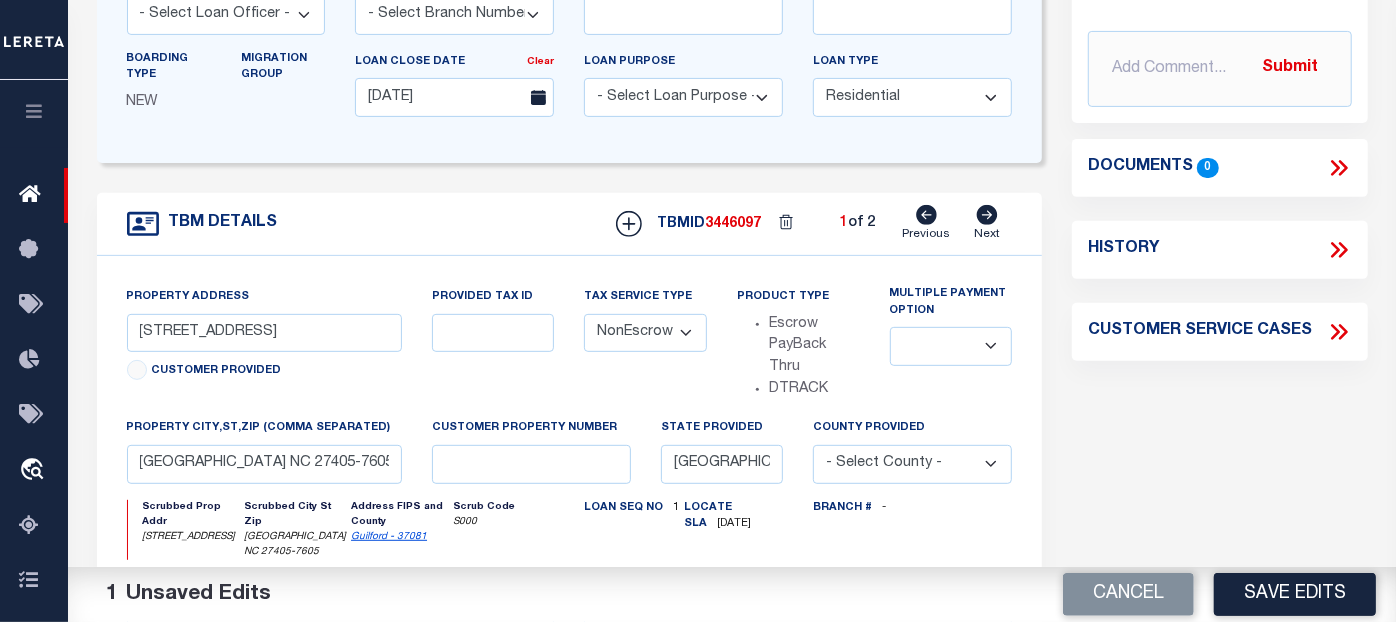 click on "Parcel Summary
Match ID
2159526
0" at bounding box center (1219, 292) 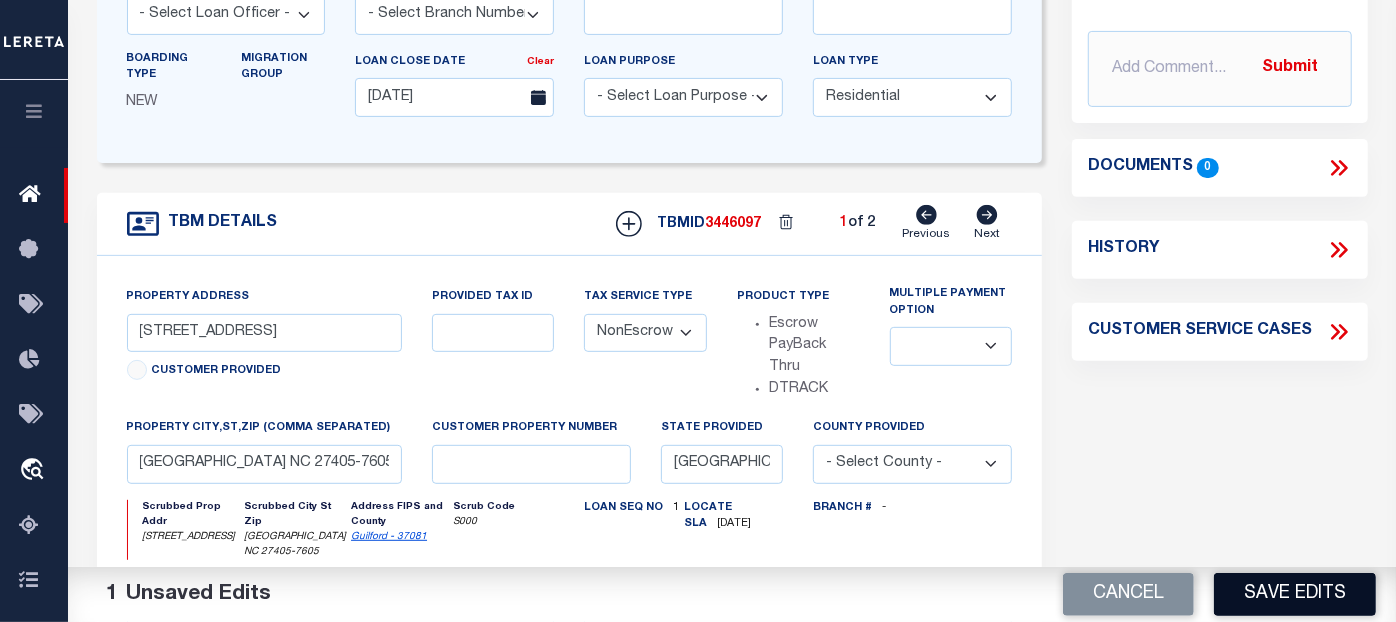 click on "Save Edits" at bounding box center (1295, 594) 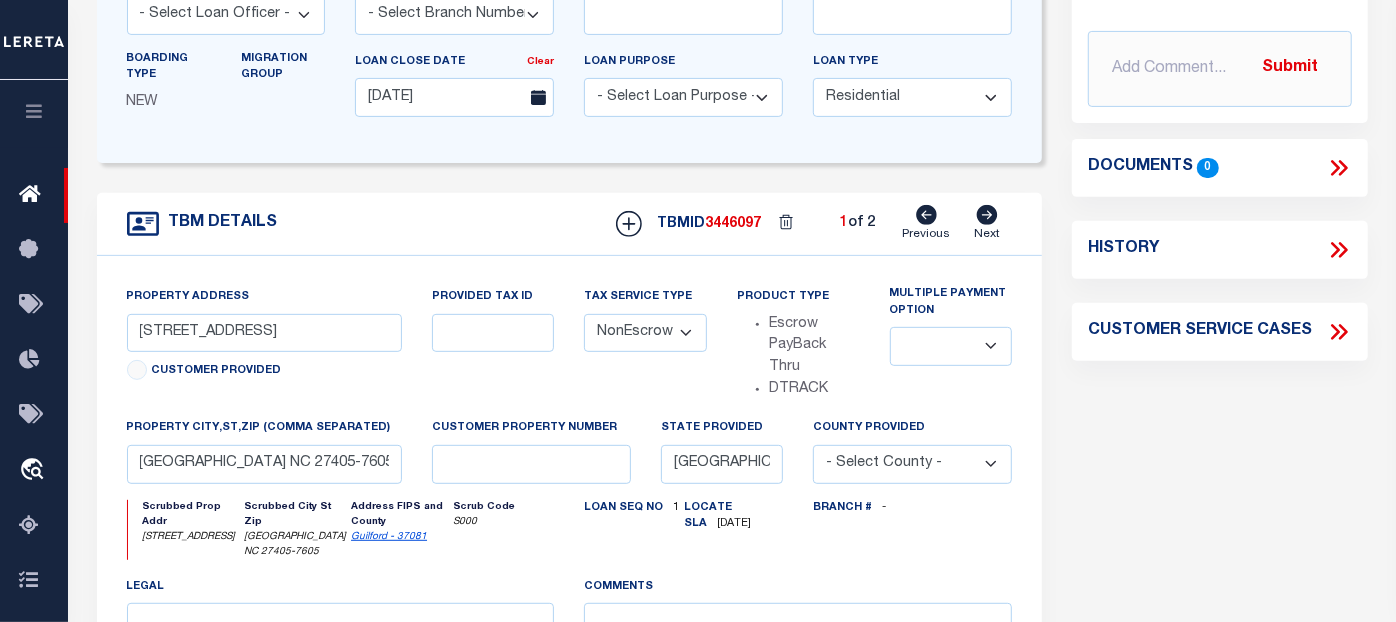 click on "History" at bounding box center (1219, 250) 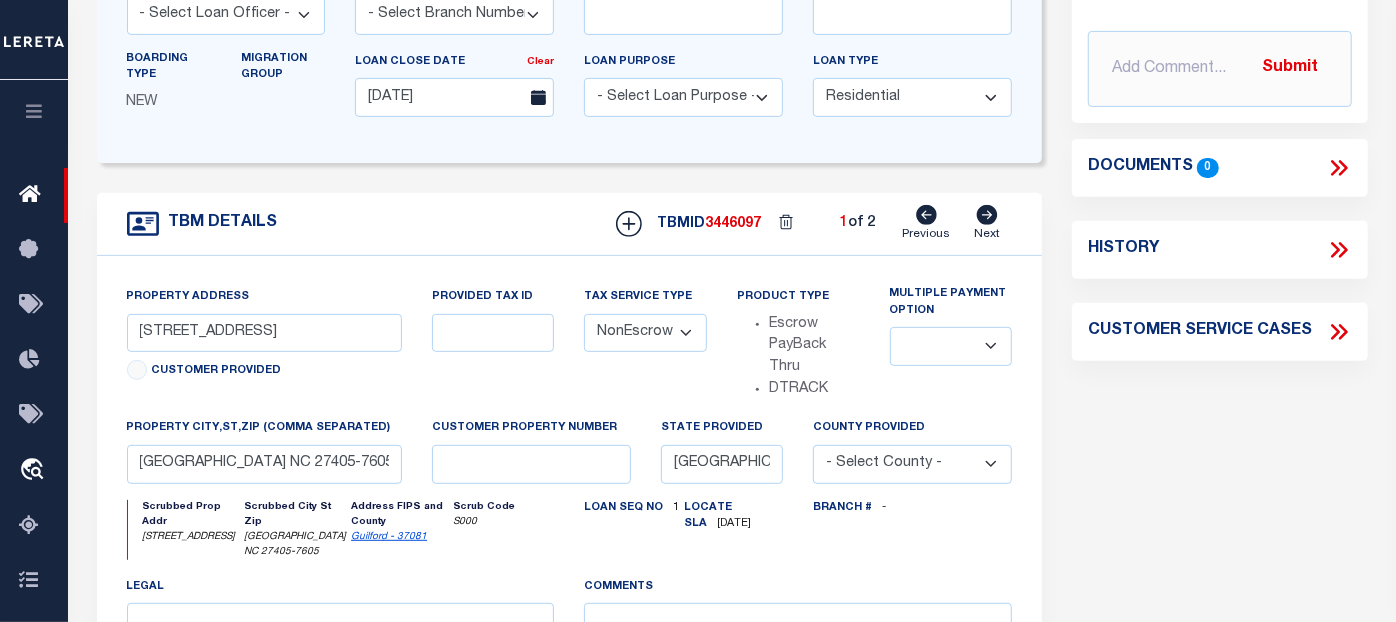 click 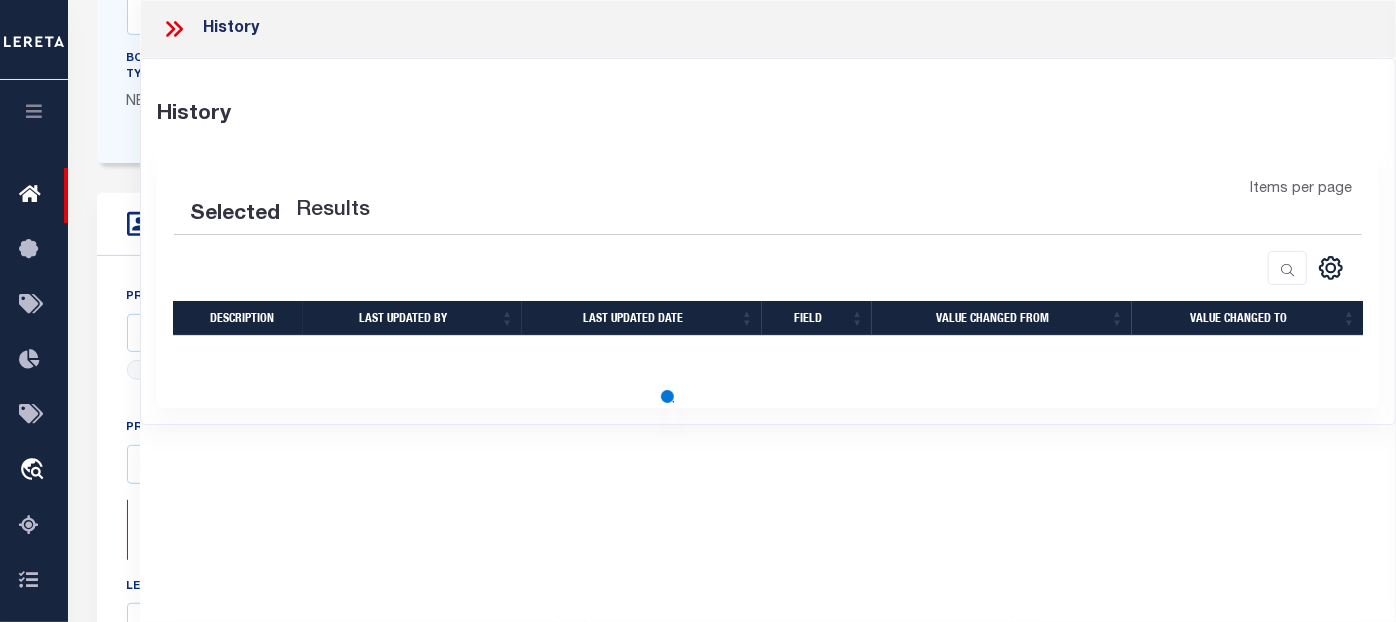 scroll, scrollTop: 0, scrollLeft: 0, axis: both 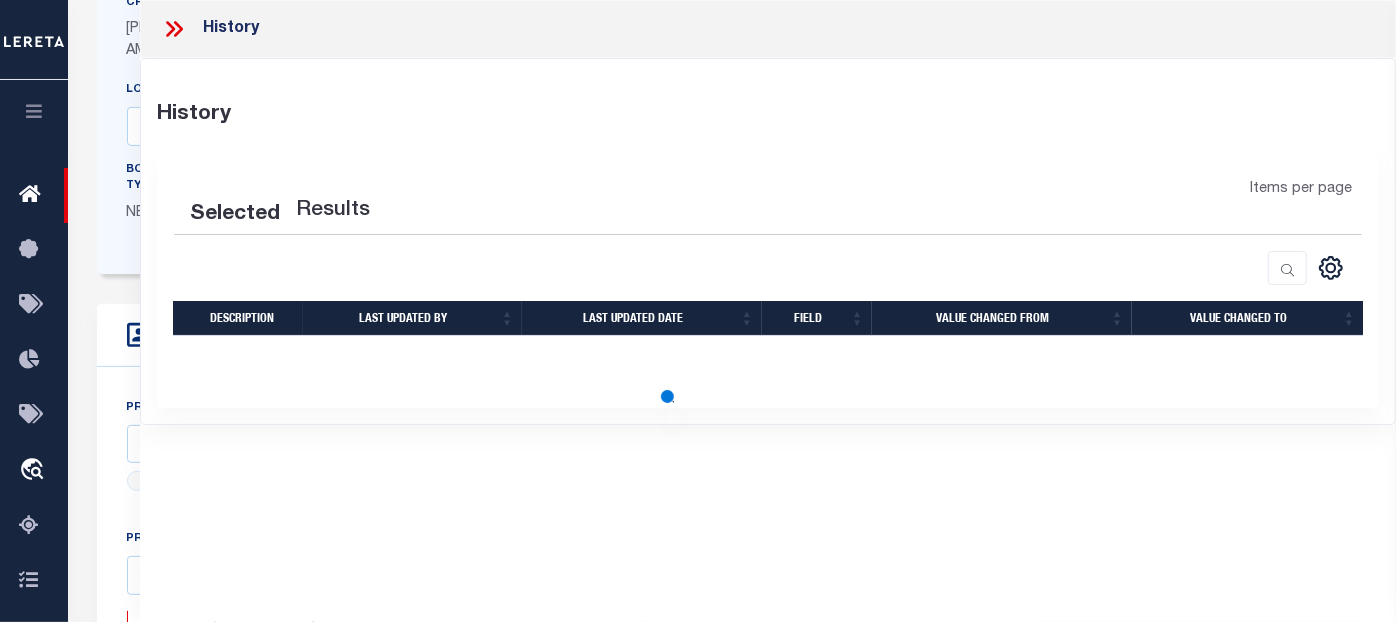 select on "100" 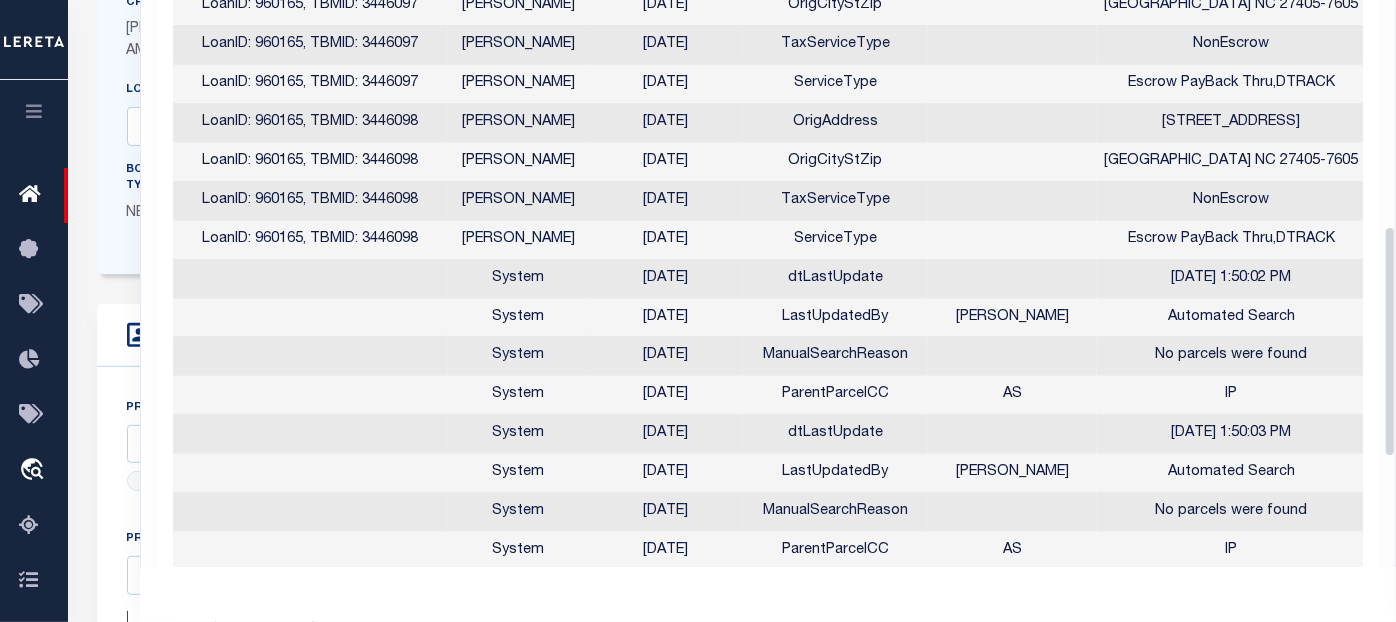scroll, scrollTop: 822, scrollLeft: 0, axis: vertical 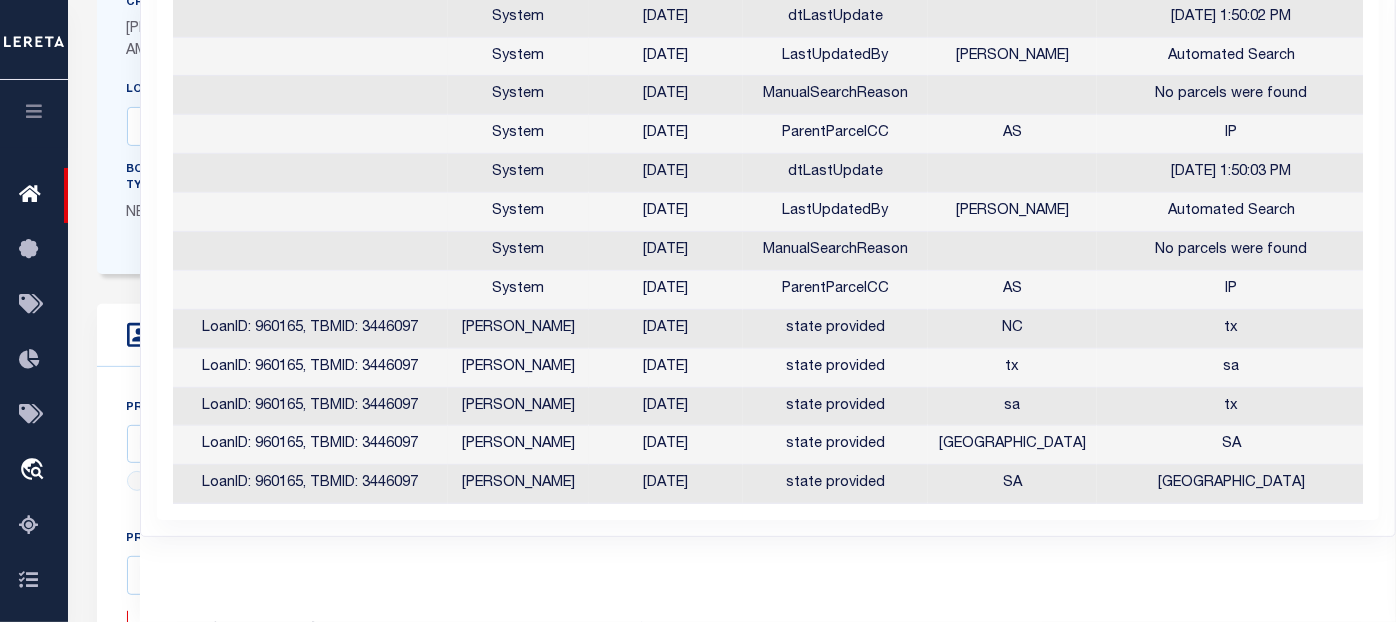 click on "LOAN DETAILS
Client Name
1100  -  Customer Name" at bounding box center [570, 403] 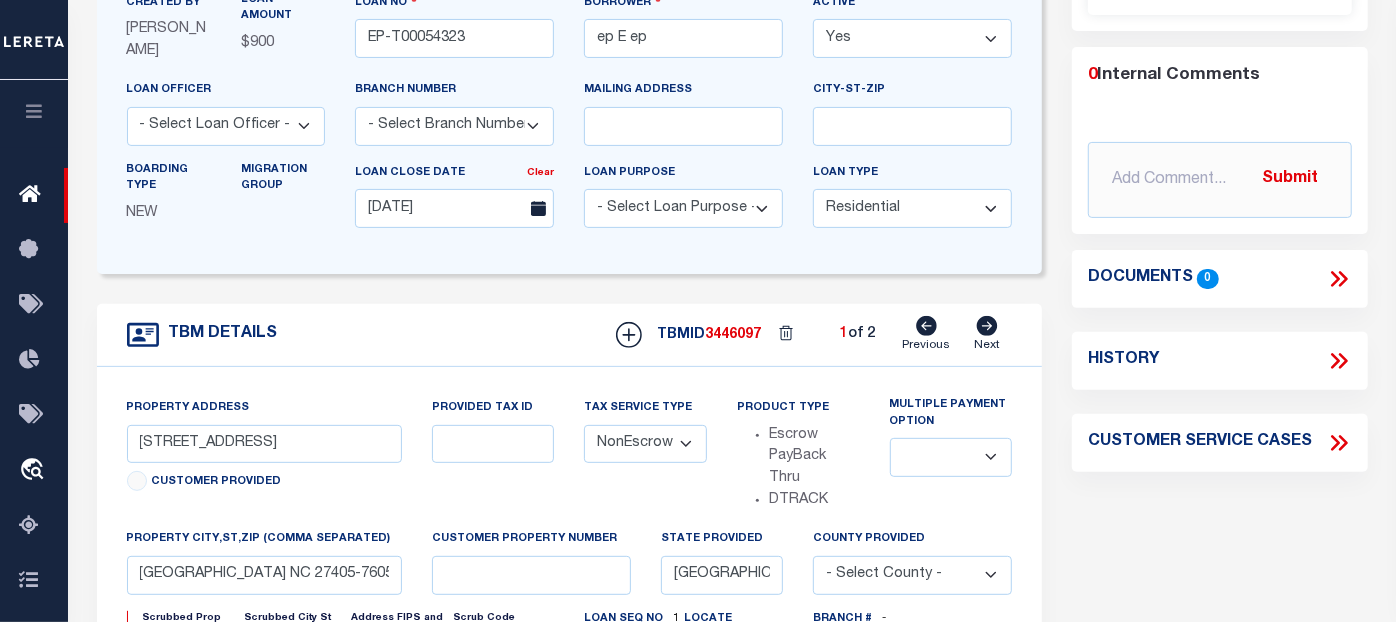 scroll, scrollTop: 520, scrollLeft: 0, axis: vertical 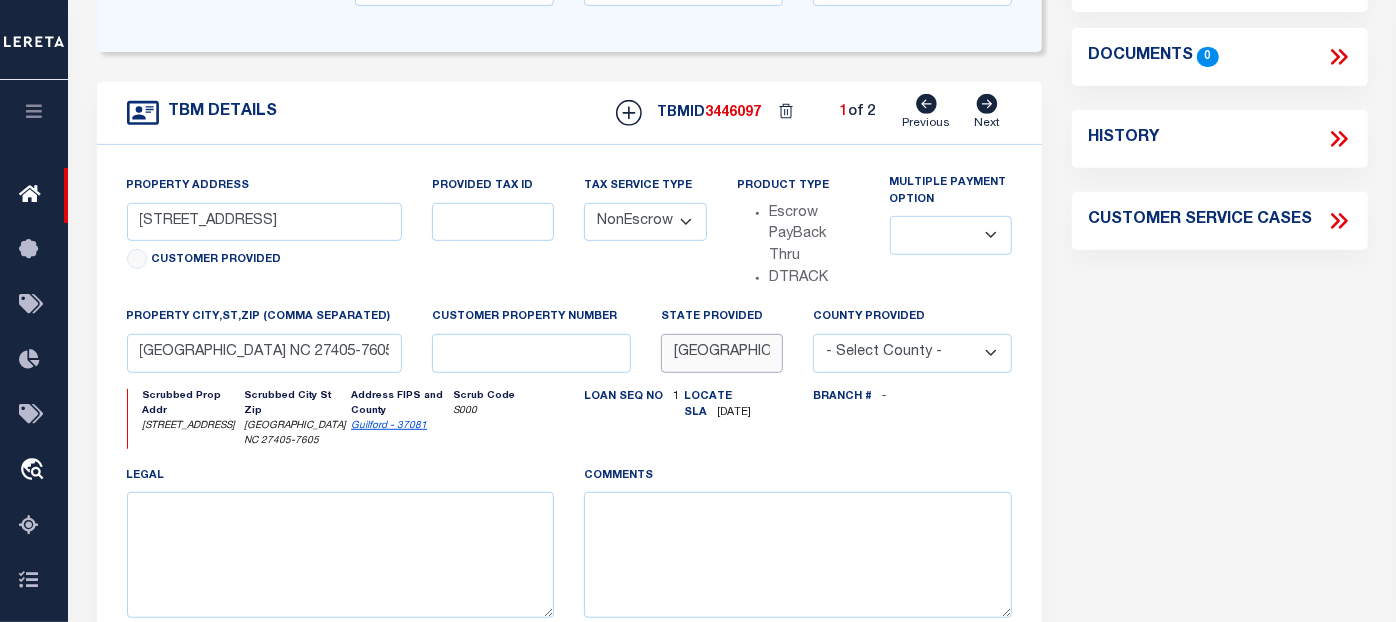 drag, startPoint x: 709, startPoint y: 354, endPoint x: 642, endPoint y: 357, distance: 67.06713 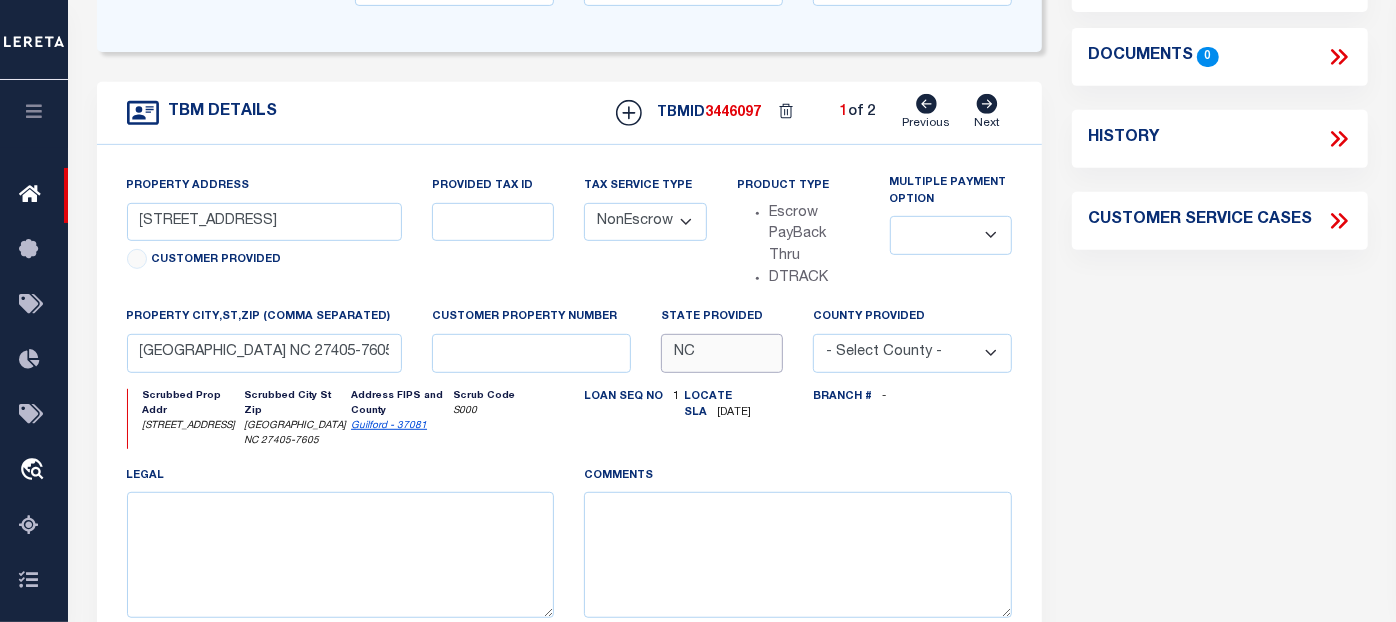type on "N" 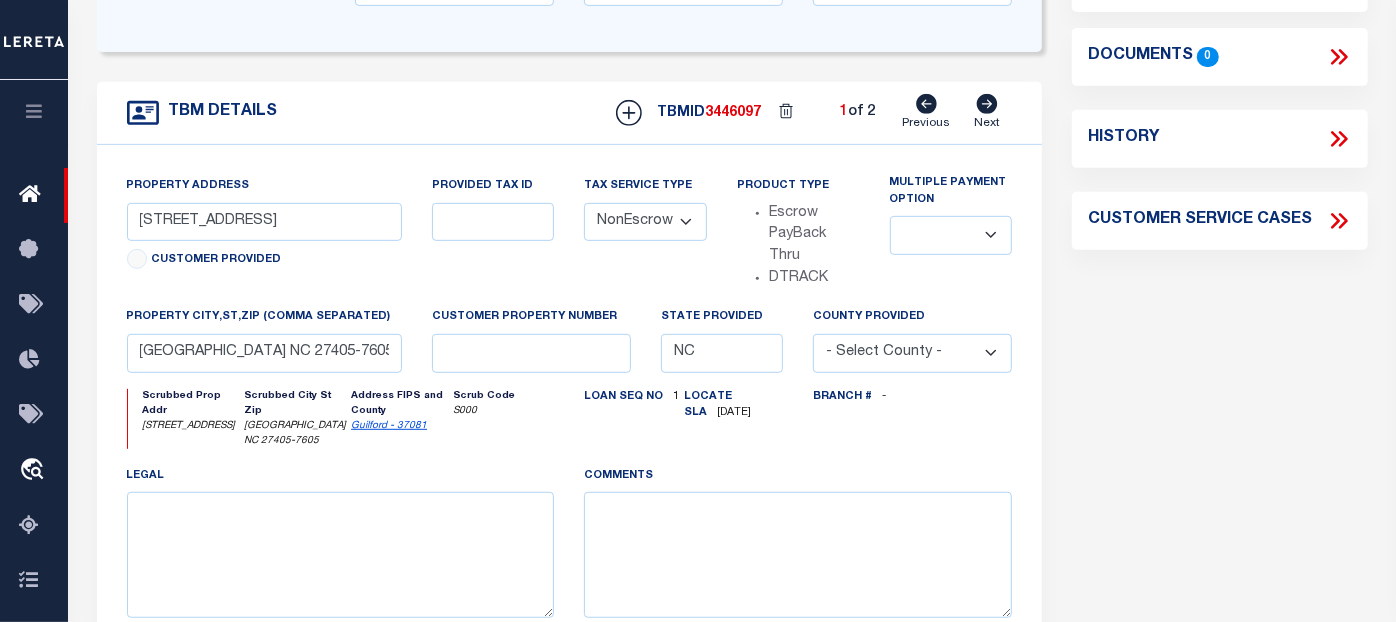 click on "Parcel Summary
Match ID
2159526
0" at bounding box center (1219, 181) 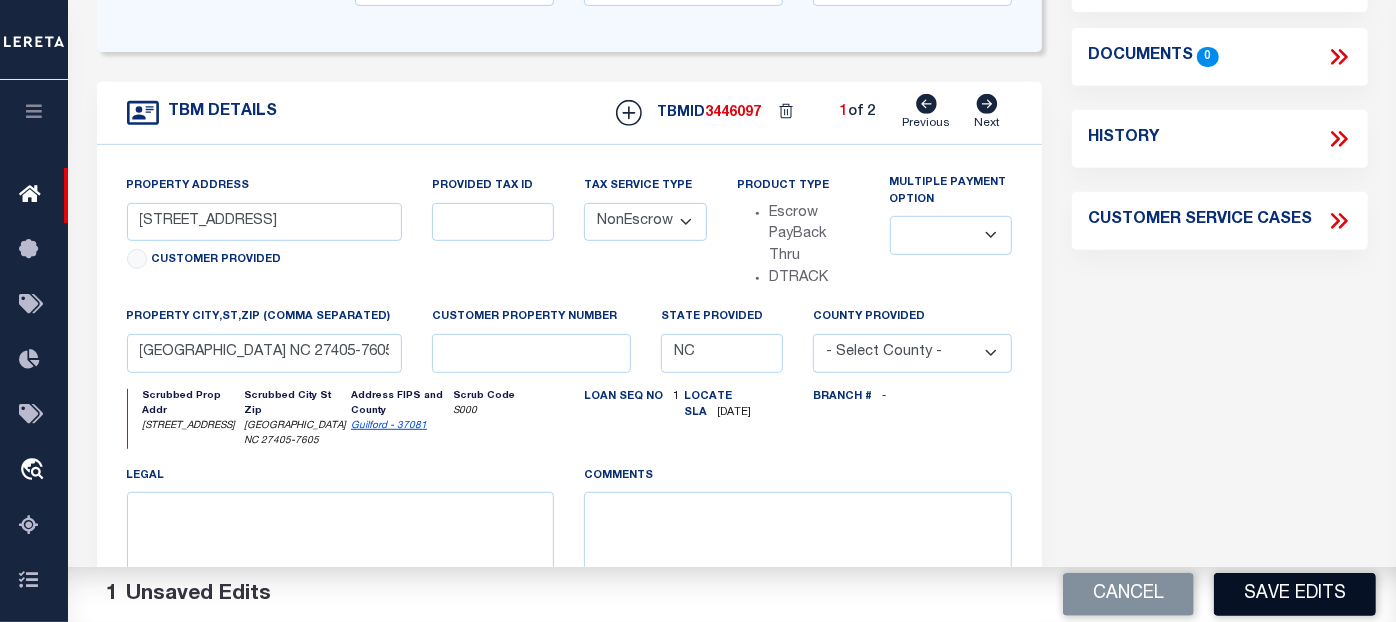 click on "Save Edits" at bounding box center (1295, 594) 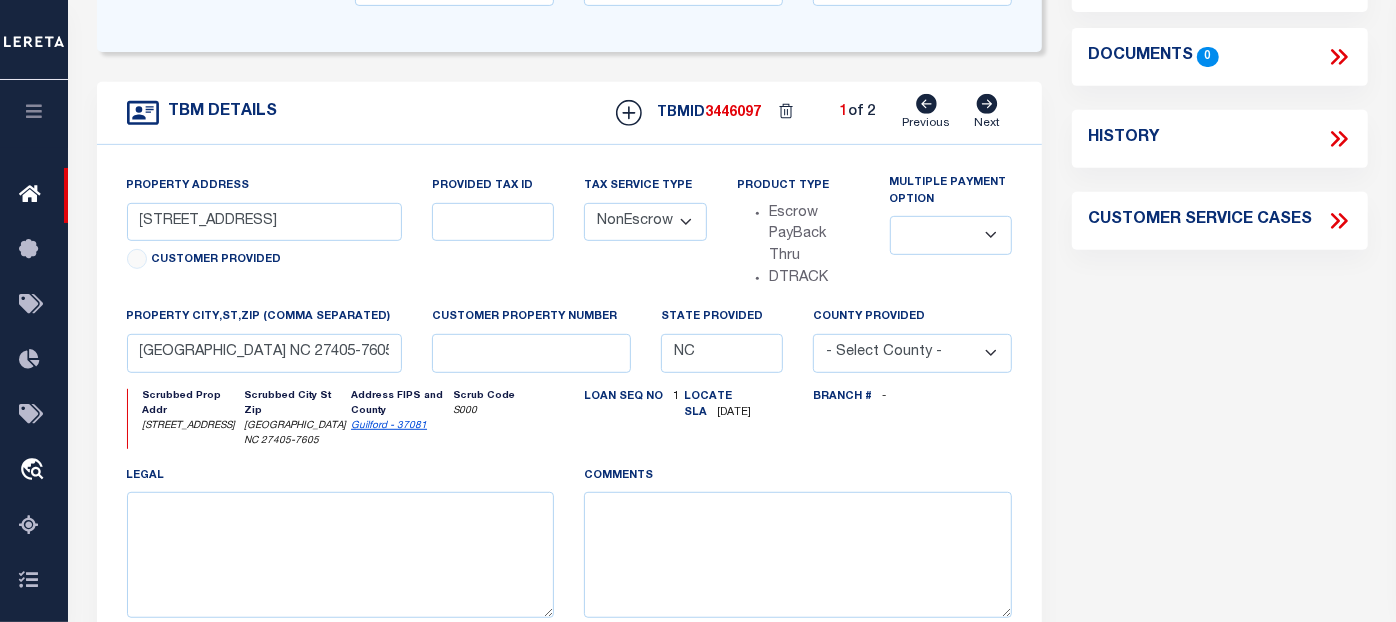 click 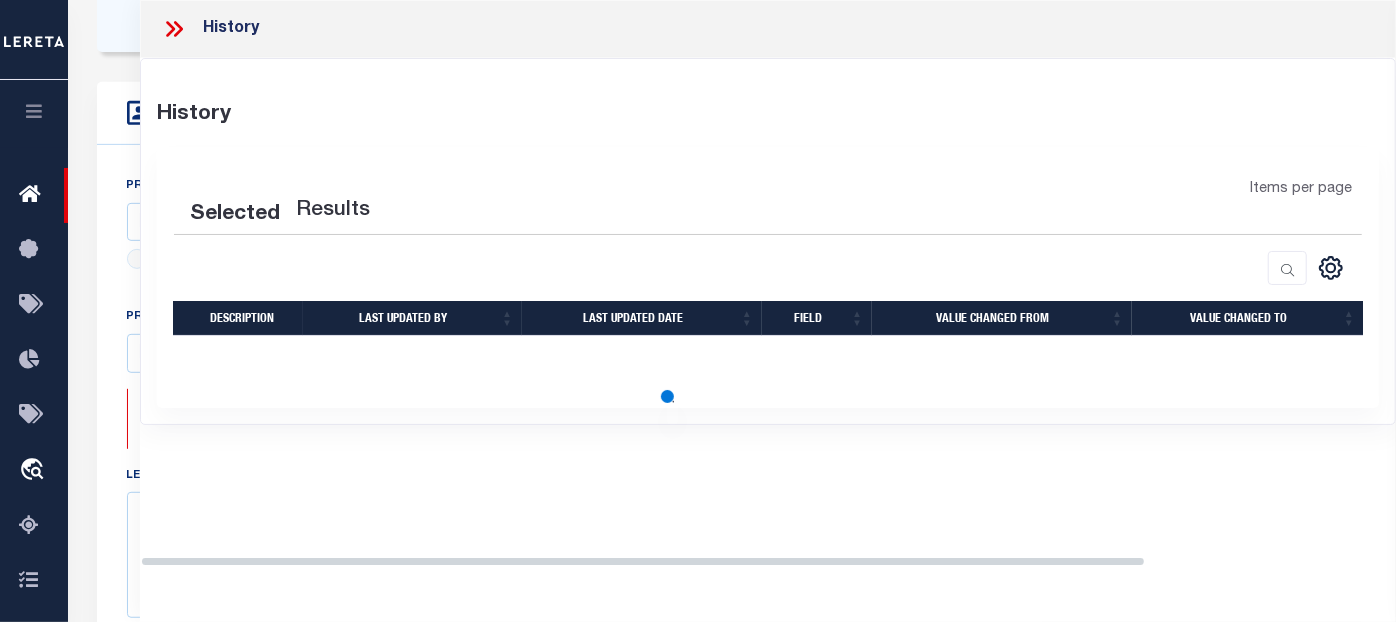 scroll, scrollTop: 0, scrollLeft: 0, axis: both 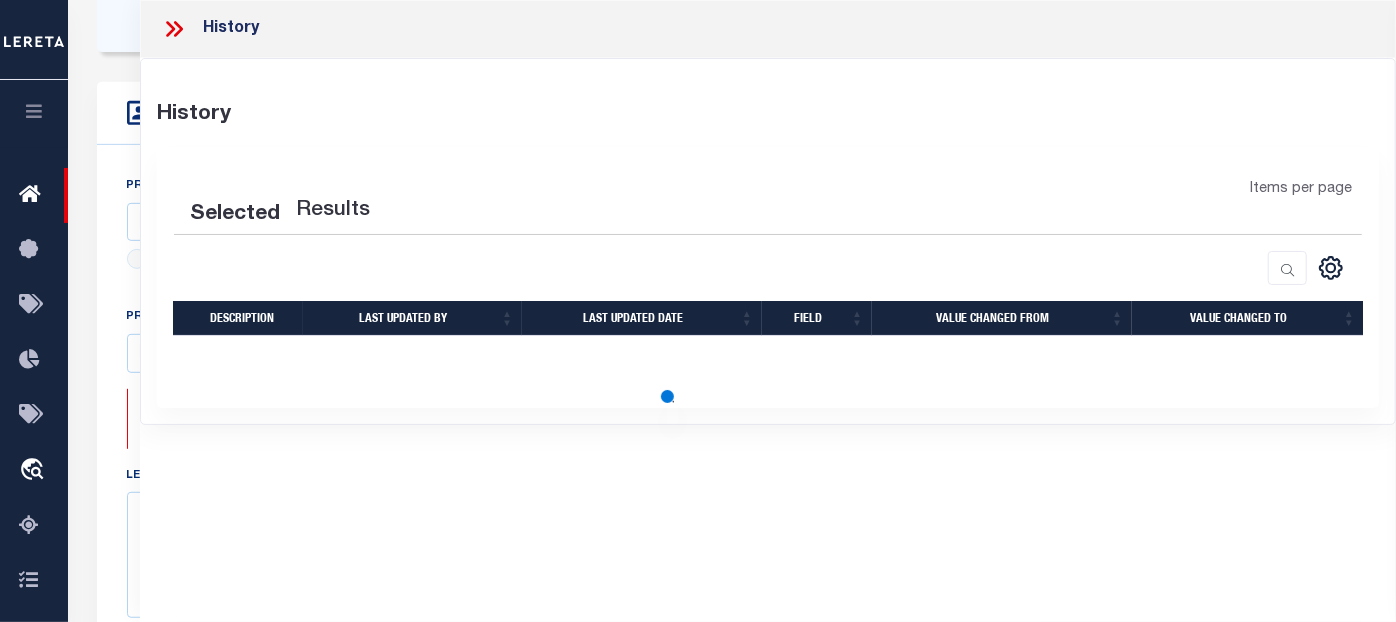select on "100" 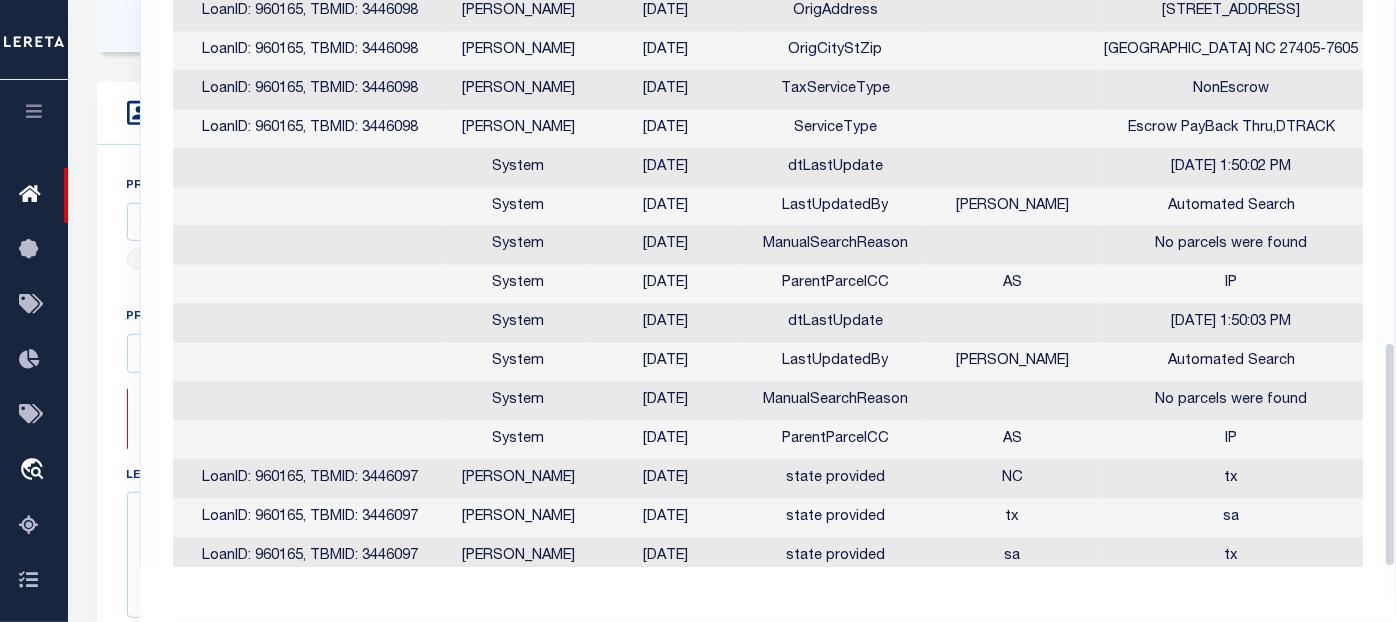 scroll, scrollTop: 860, scrollLeft: 0, axis: vertical 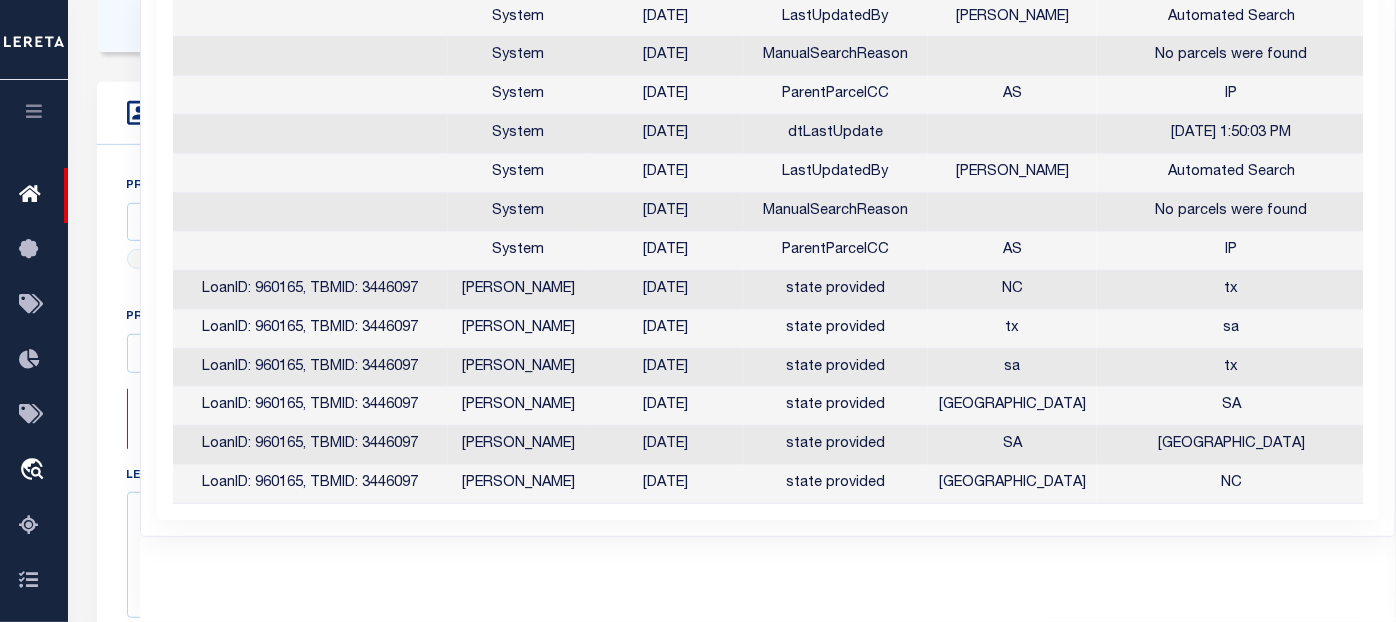click on "Property Address
[STREET_ADDRESS]
Customer Provided
Provided Tax ID
Tax Service Type
- Select Tax Service Type -
Escrow
NonEscrow
Product Type
Escrow PayBack Thru DTRACK
Multiple Payment Option
property city,[GEOGRAPHIC_DATA],zip (Comma separated)
[GEOGRAPHIC_DATA] 27405-7605
Customer Property Number
state provided
NC
county provided
- Select County -
[GEOGRAPHIC_DATA]
[GEOGRAPHIC_DATA]
[GEOGRAPHIC_DATA]
[GEOGRAPHIC_DATA][PERSON_NAME][GEOGRAPHIC_DATA]
[PERSON_NAME][GEOGRAPHIC_DATA]
Adjuntas
[GEOGRAPHIC_DATA]
[GEOGRAPHIC_DATA]
[GEOGRAPHIC_DATA]
[GEOGRAPHIC_DATA]
[GEOGRAPHIC_DATA]
[GEOGRAPHIC_DATA]
[GEOGRAPHIC_DATA]
[GEOGRAPHIC_DATA]" at bounding box center [570, 412] 